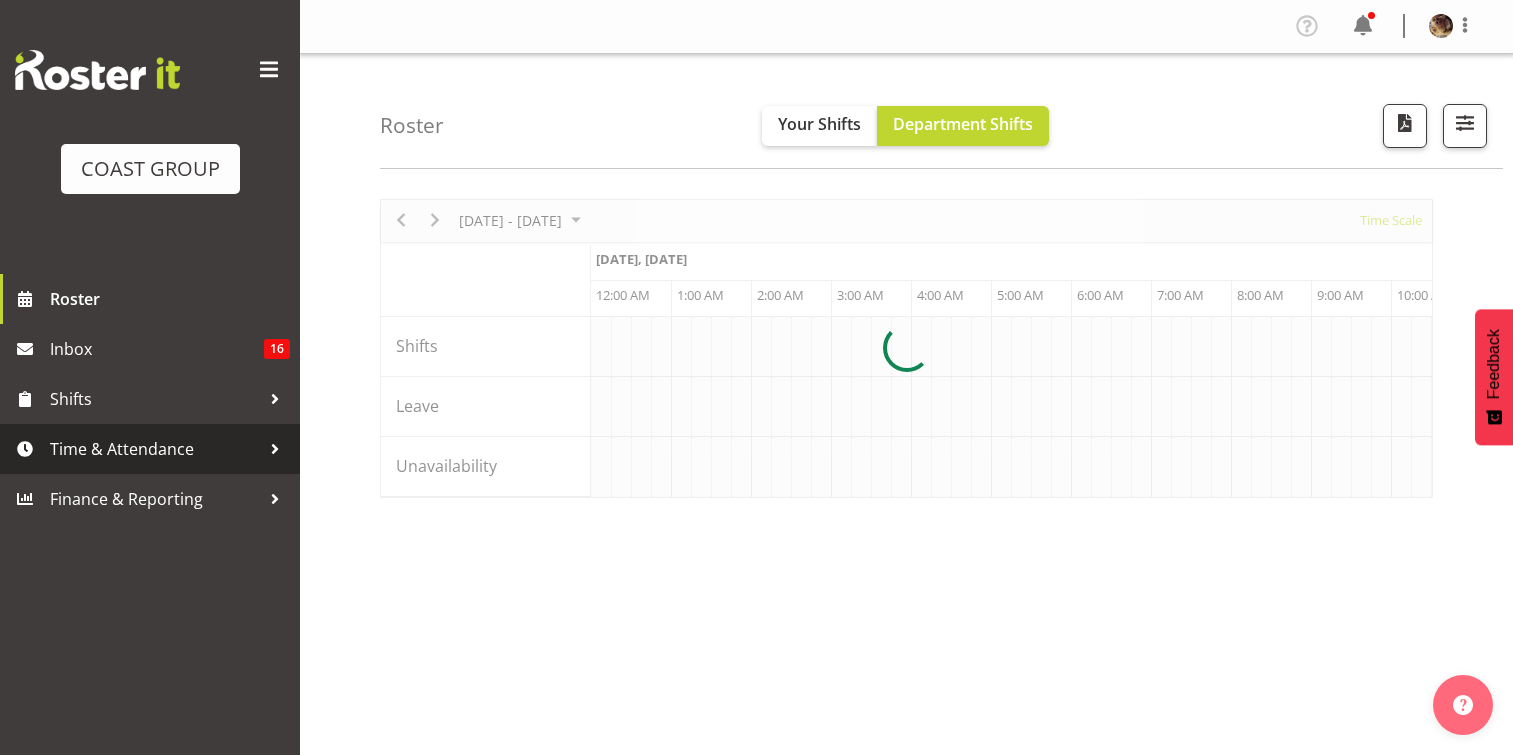 scroll, scrollTop: 0, scrollLeft: 0, axis: both 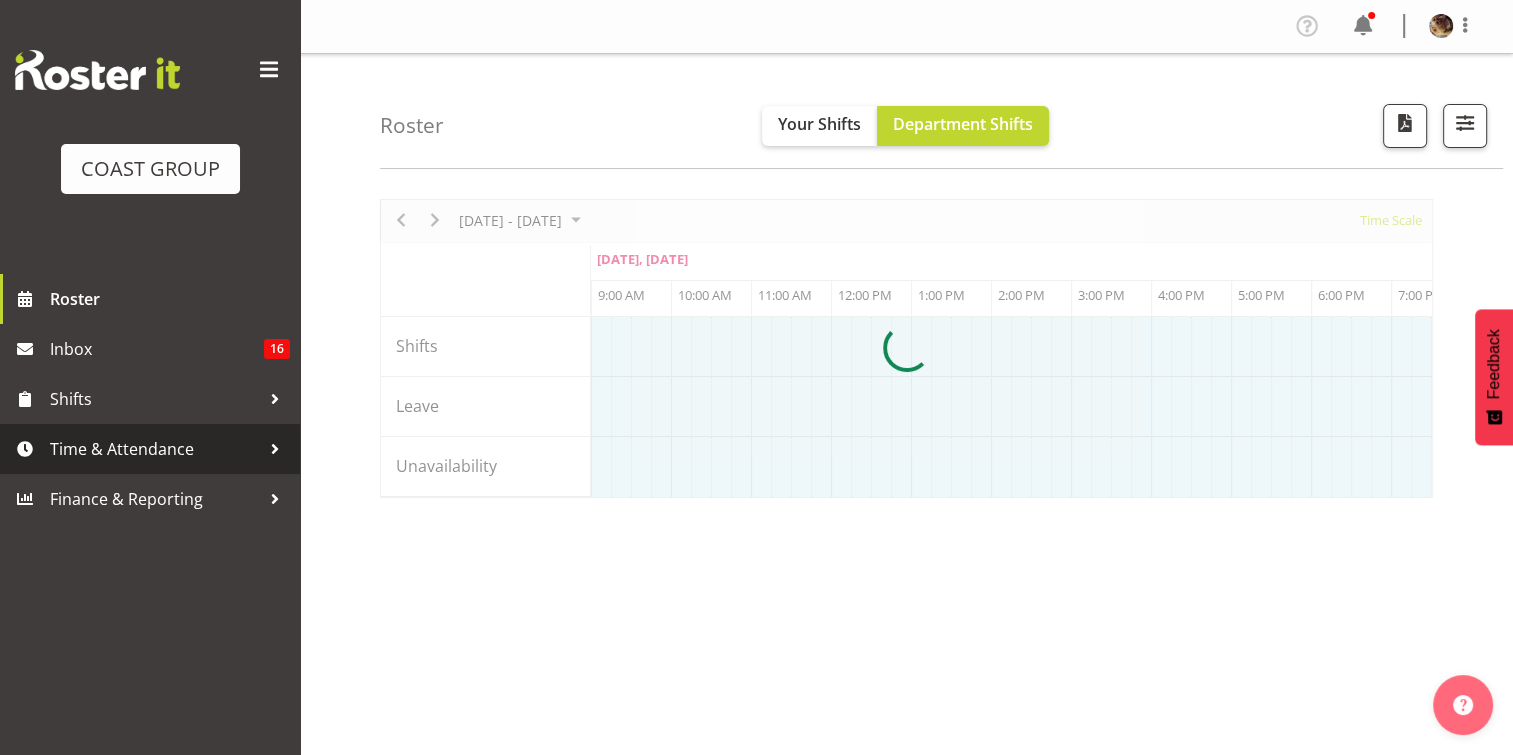 drag, startPoint x: 0, startPoint y: 0, endPoint x: 164, endPoint y: 450, distance: 478.95303 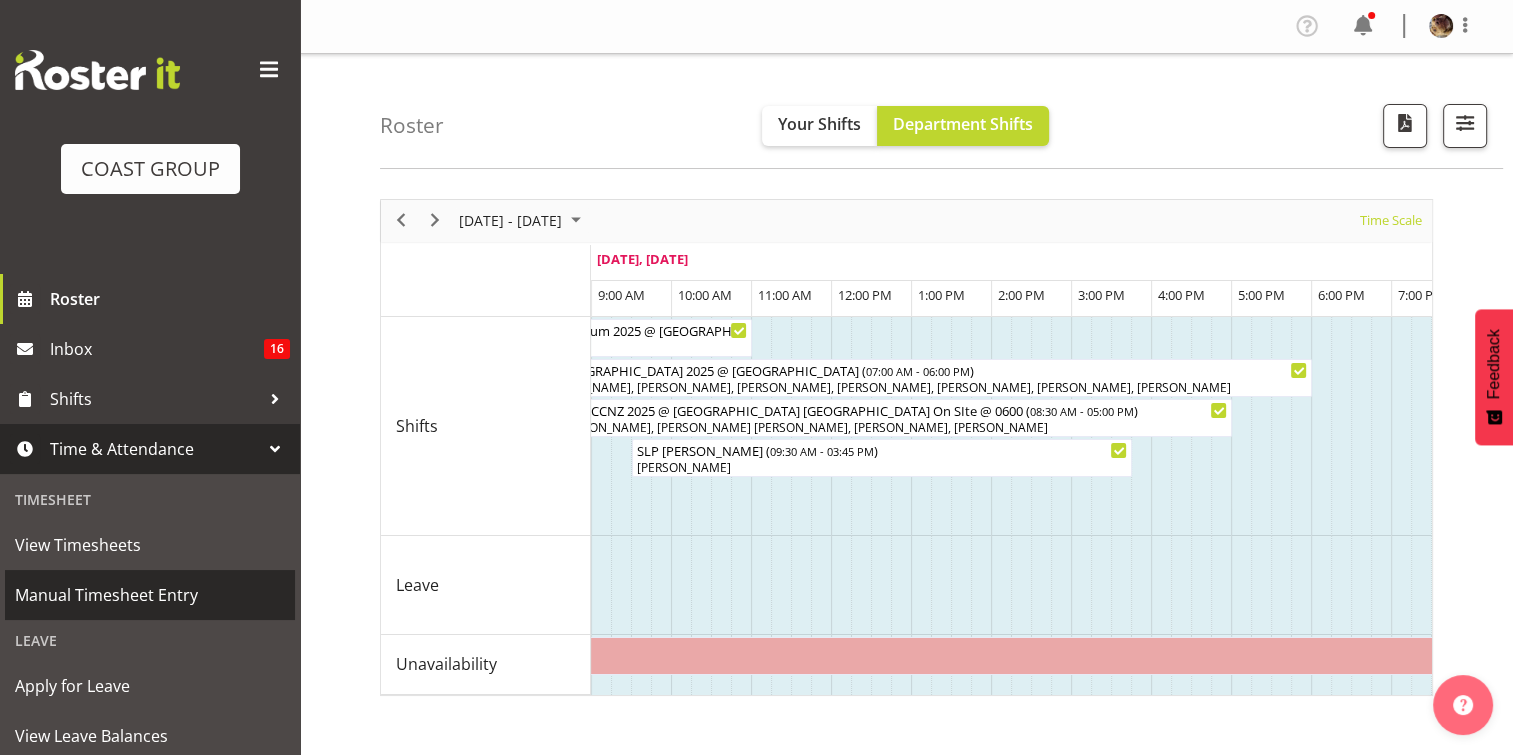click on "Manual Timesheet Entry" at bounding box center (150, 595) 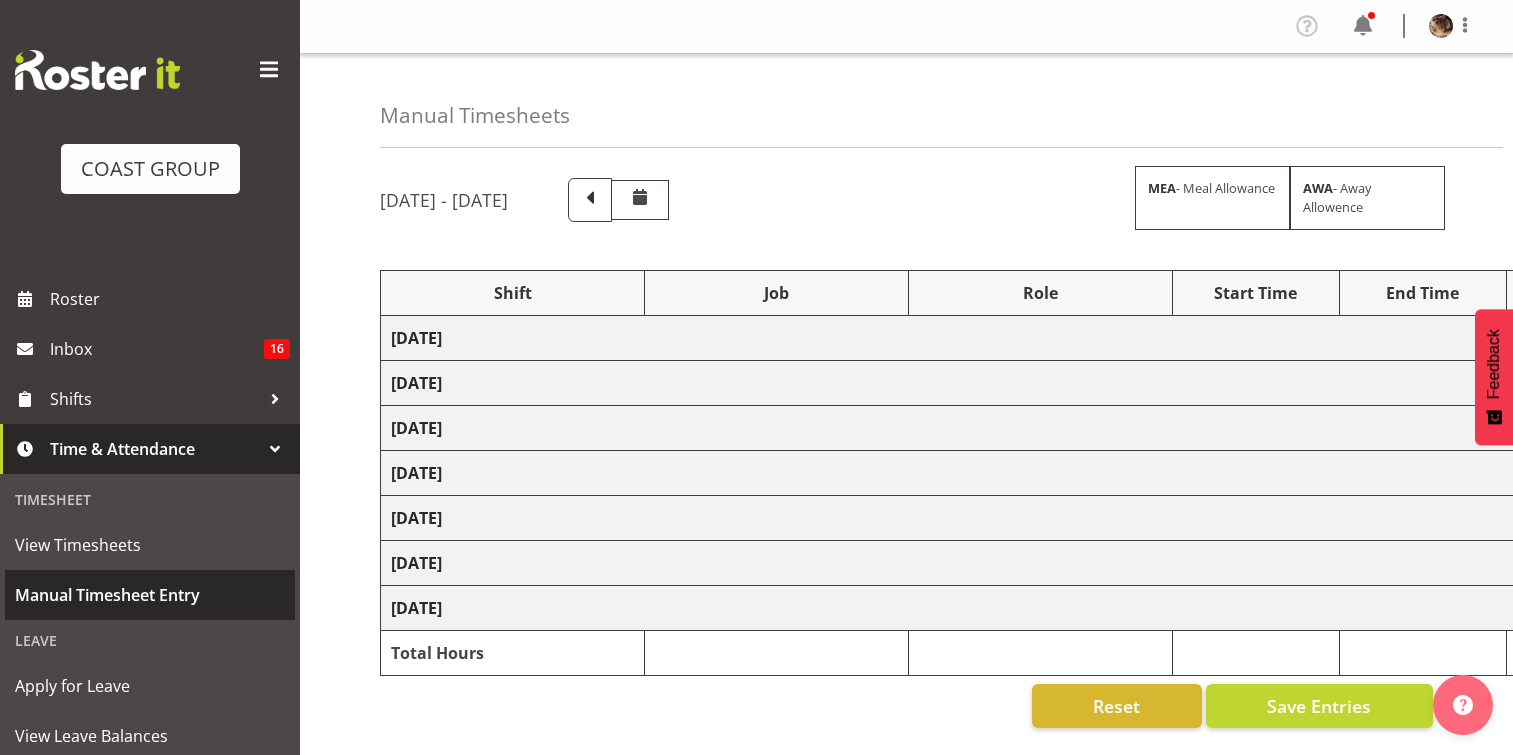 scroll, scrollTop: 0, scrollLeft: 0, axis: both 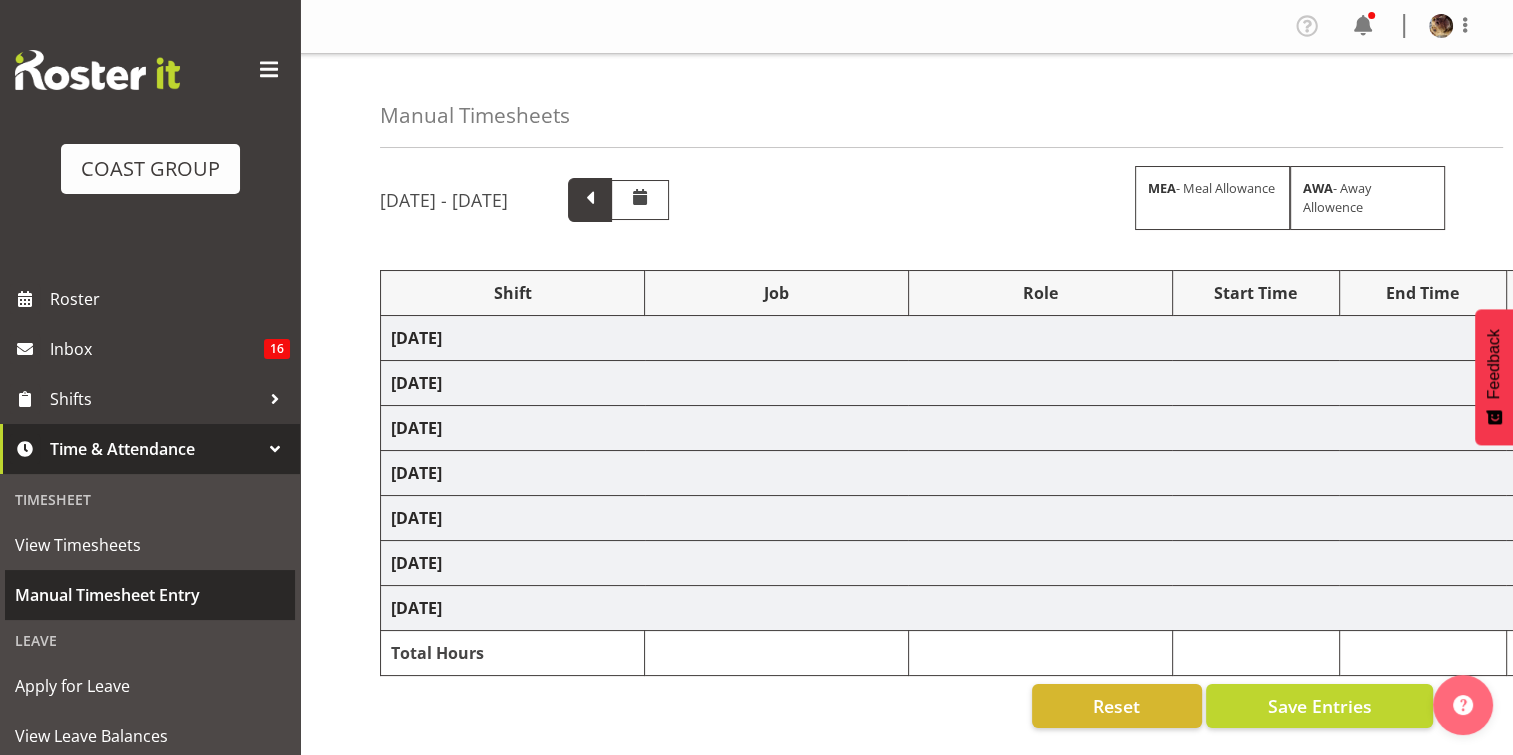 click at bounding box center [590, 198] 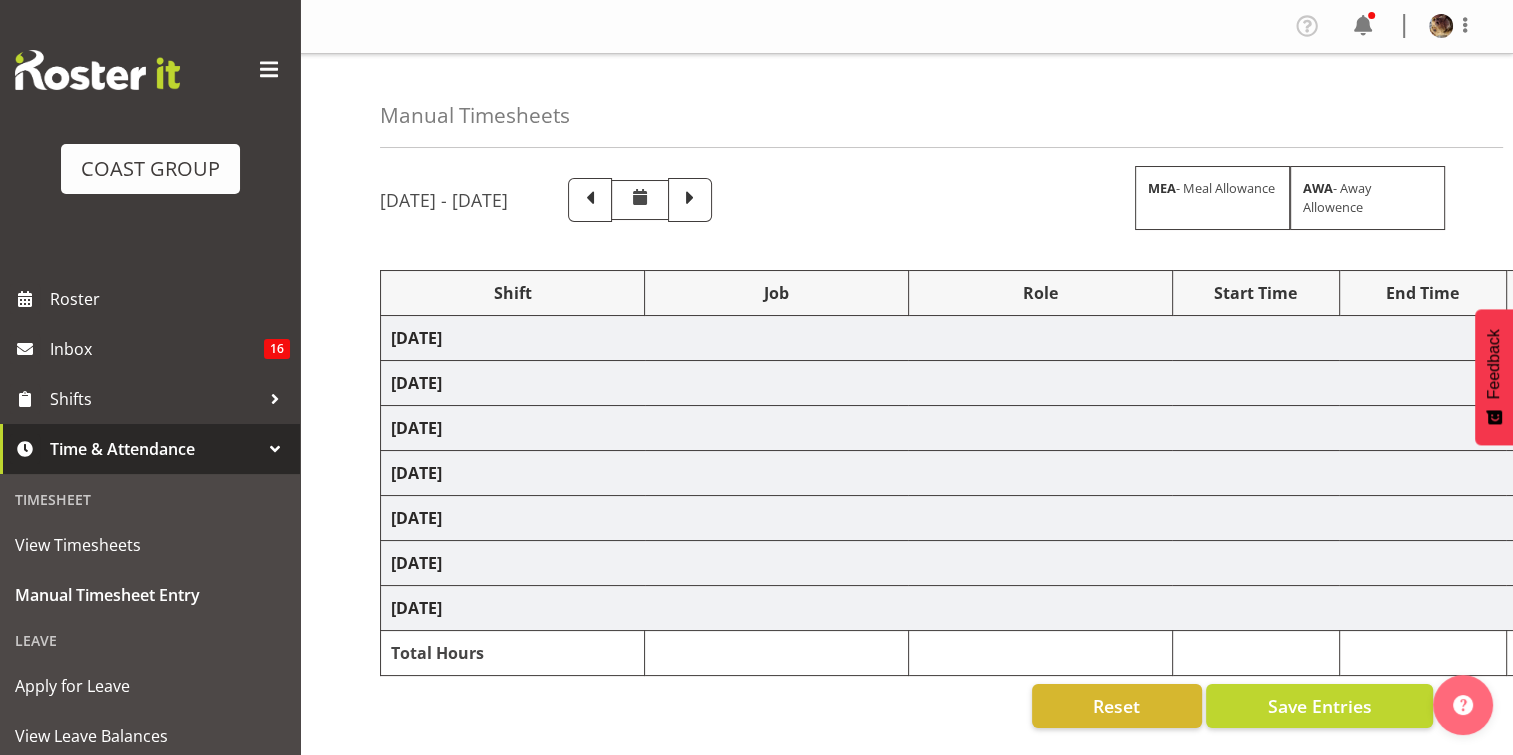select on "78405" 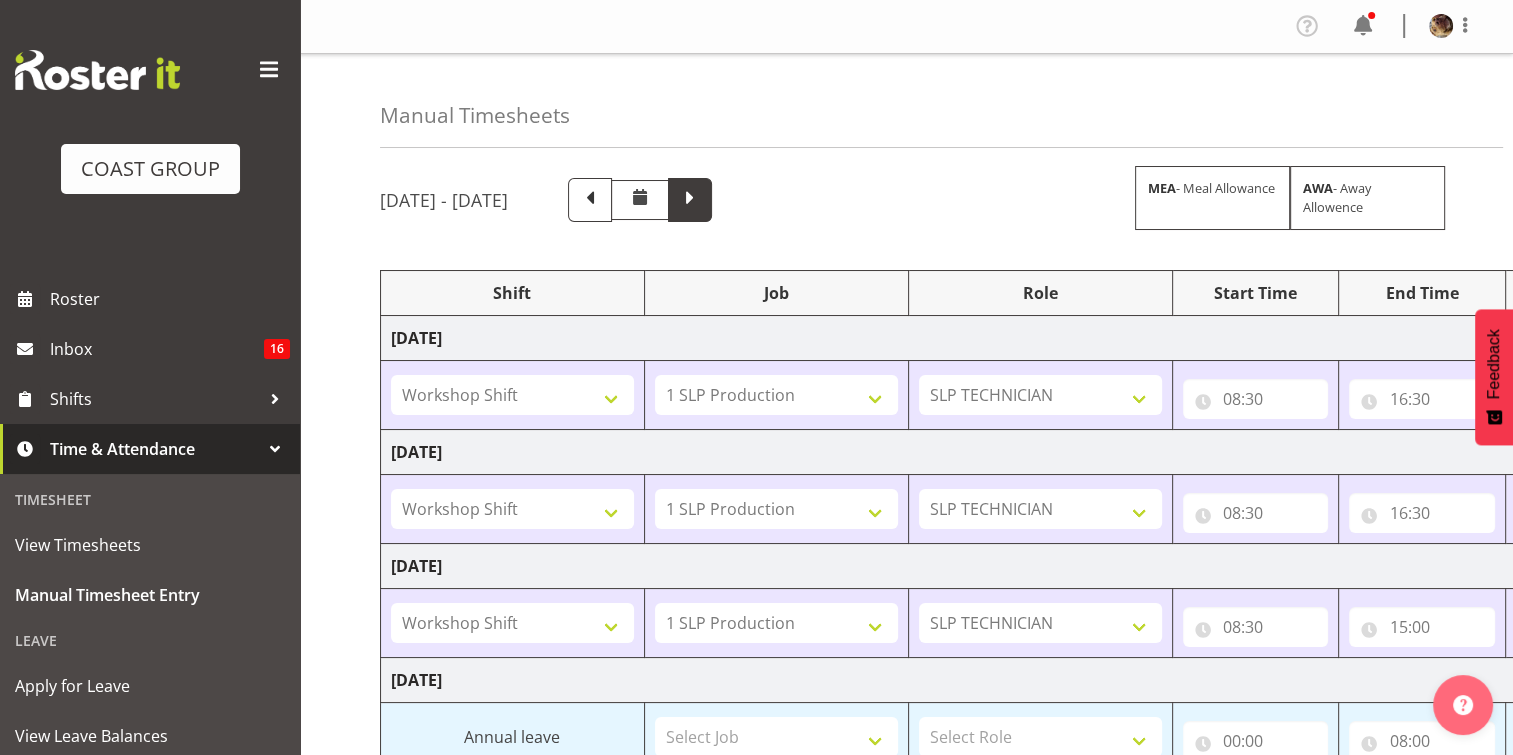 click at bounding box center (690, 198) 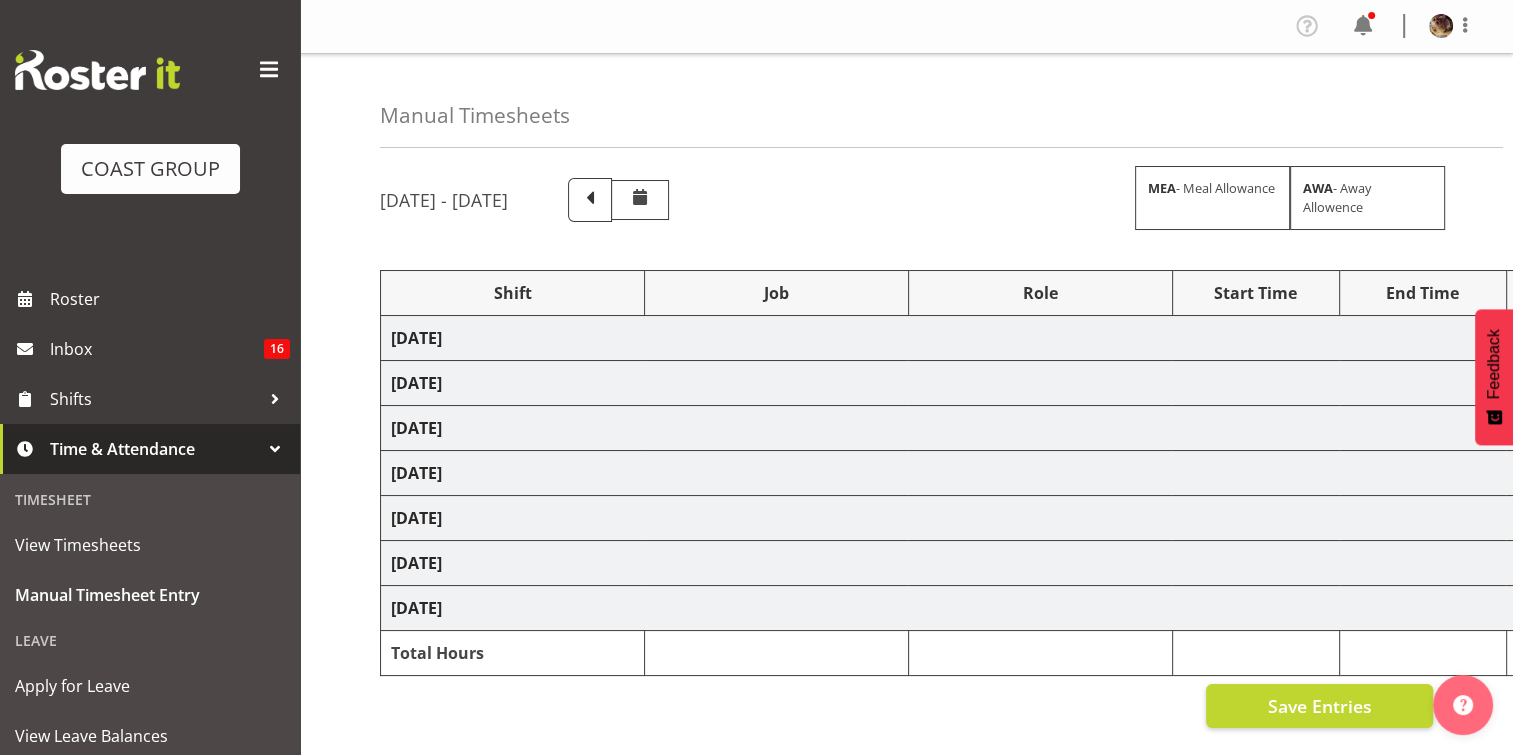 select on "78414" 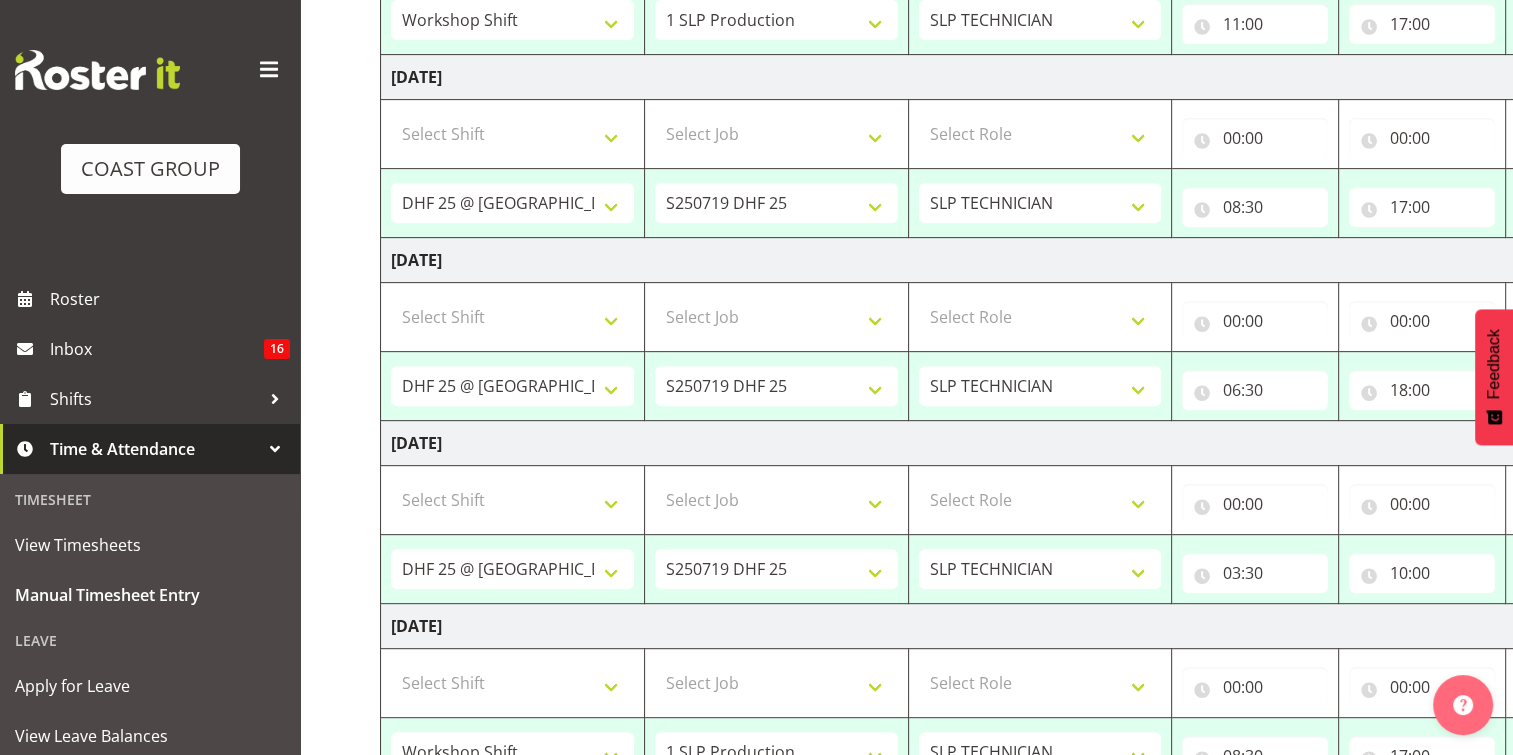 scroll, scrollTop: 800, scrollLeft: 0, axis: vertical 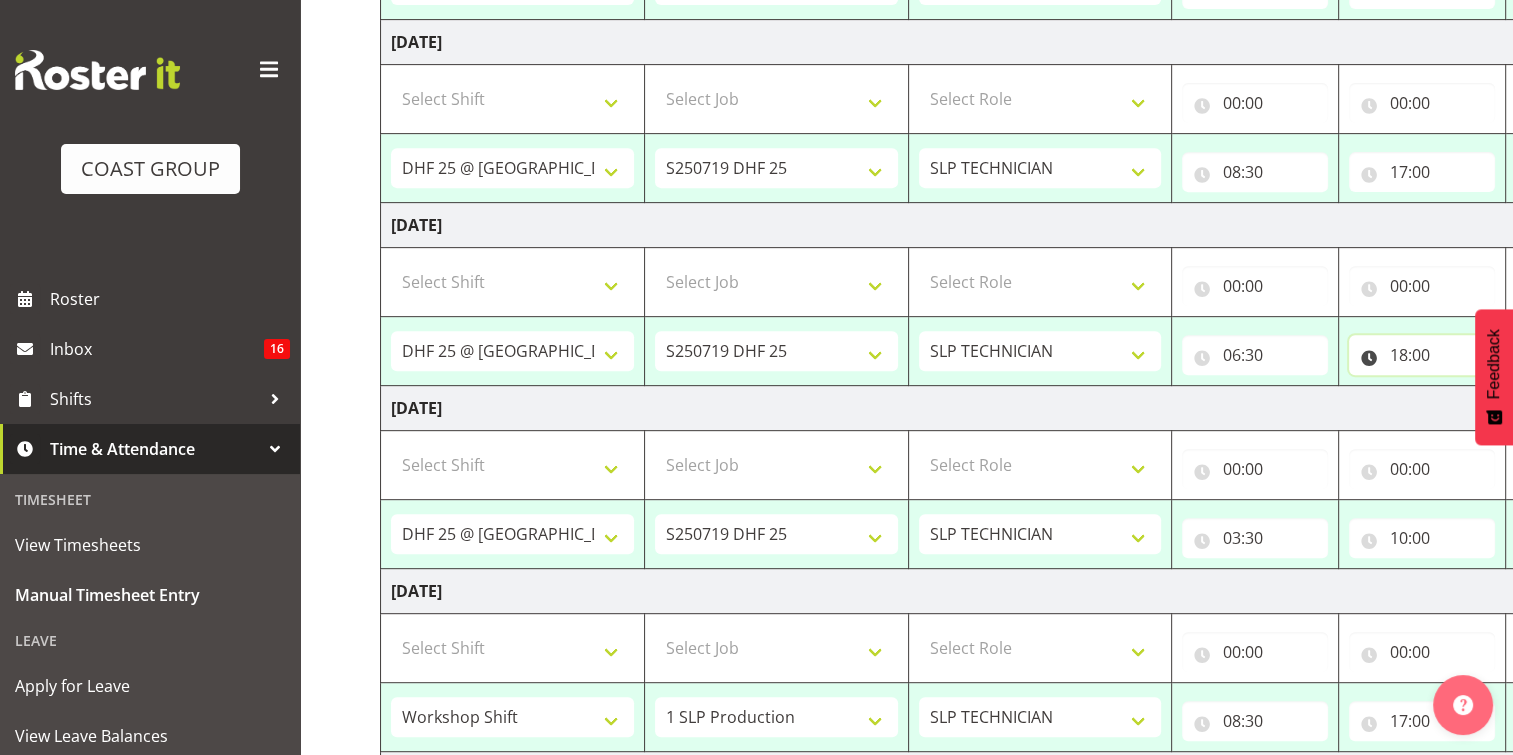click on "18:00" at bounding box center [1422, 355] 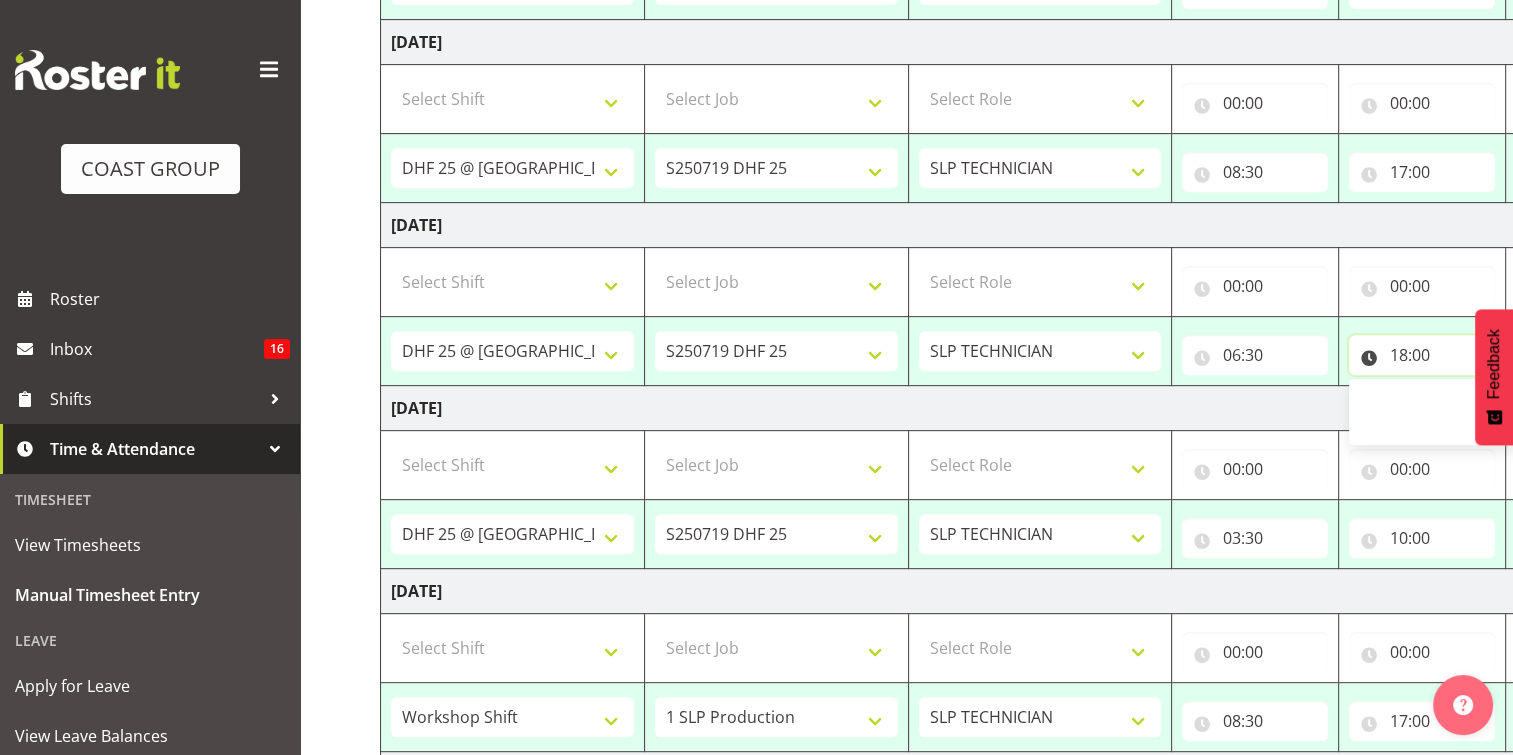 click on "18:00" at bounding box center (1422, 355) 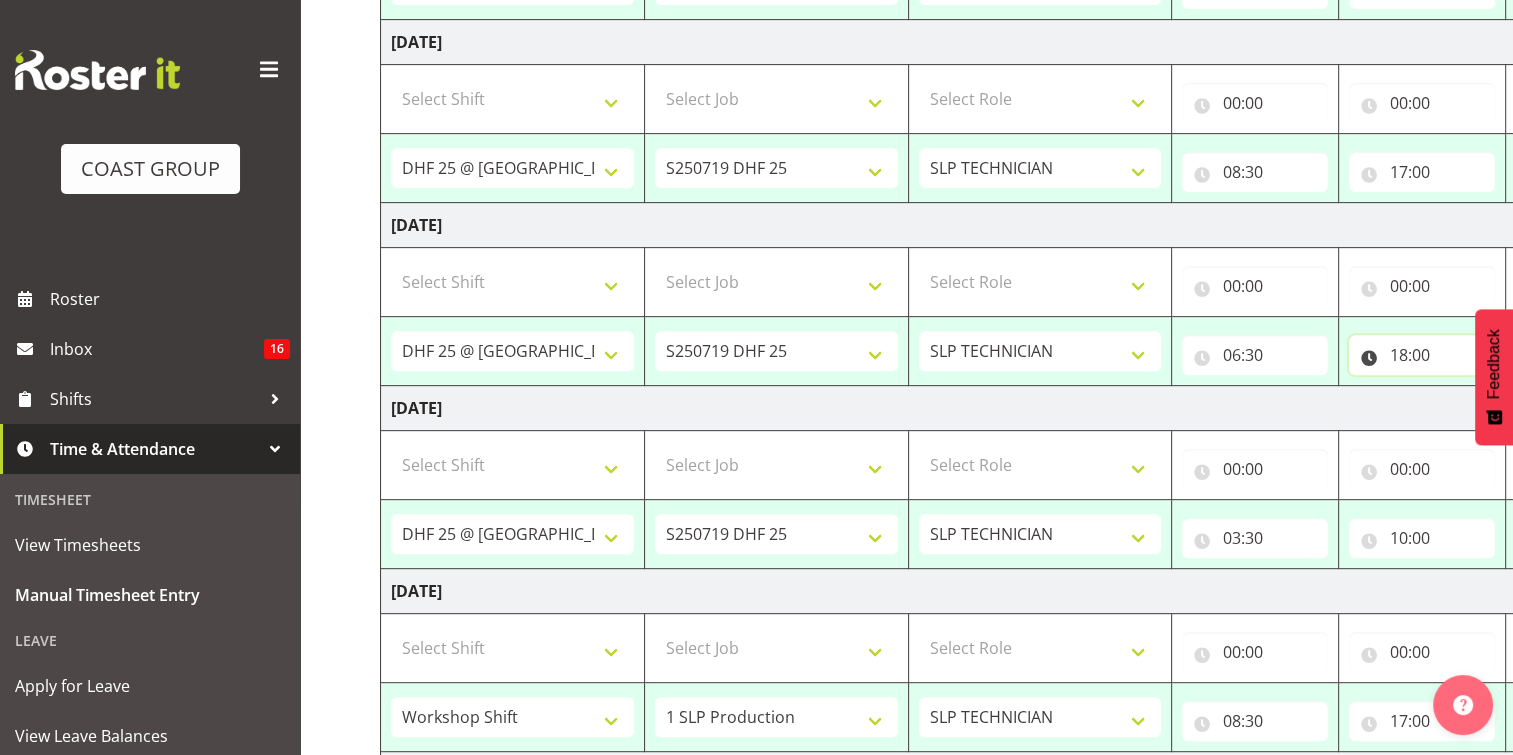 click on "18:00" at bounding box center (1422, 355) 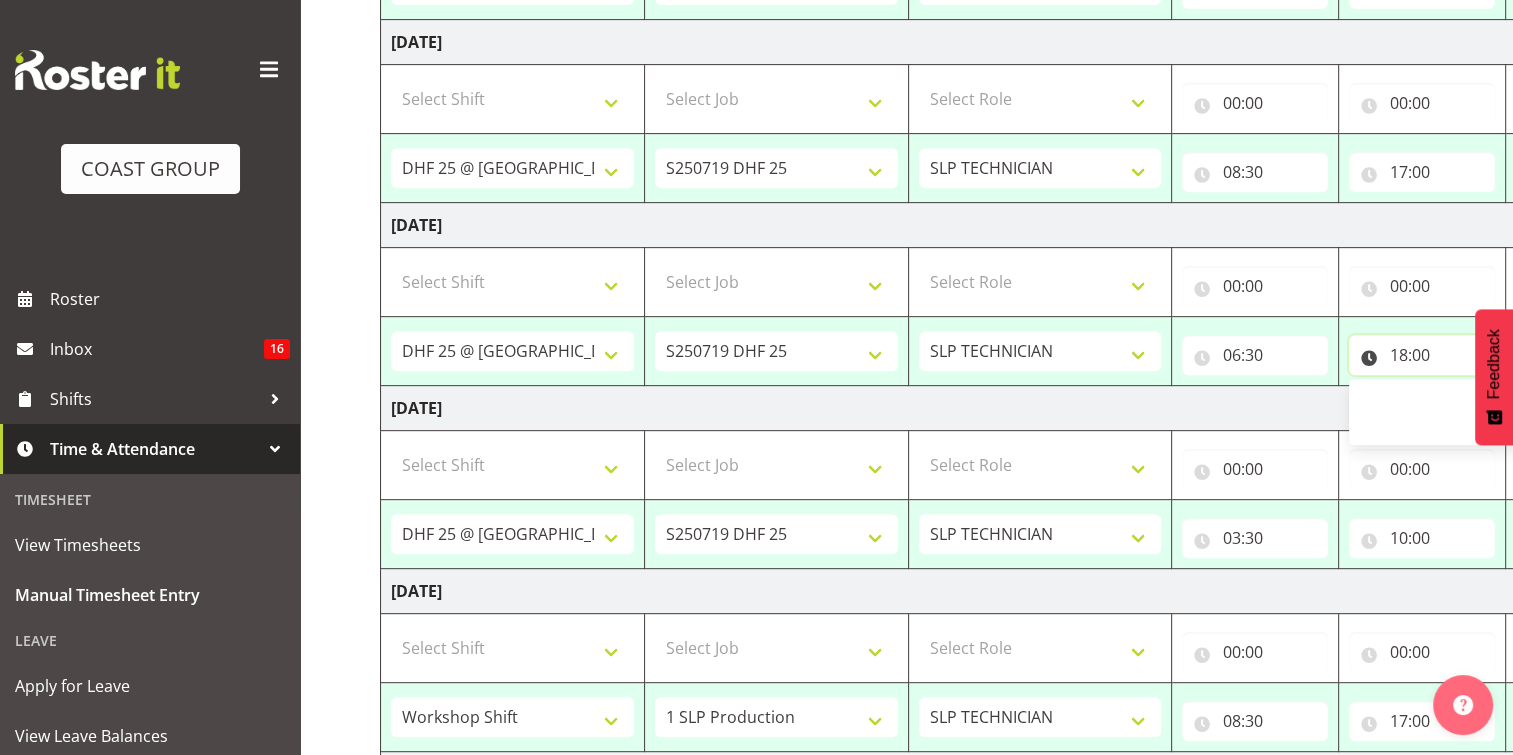 click on "18:00" at bounding box center [1422, 355] 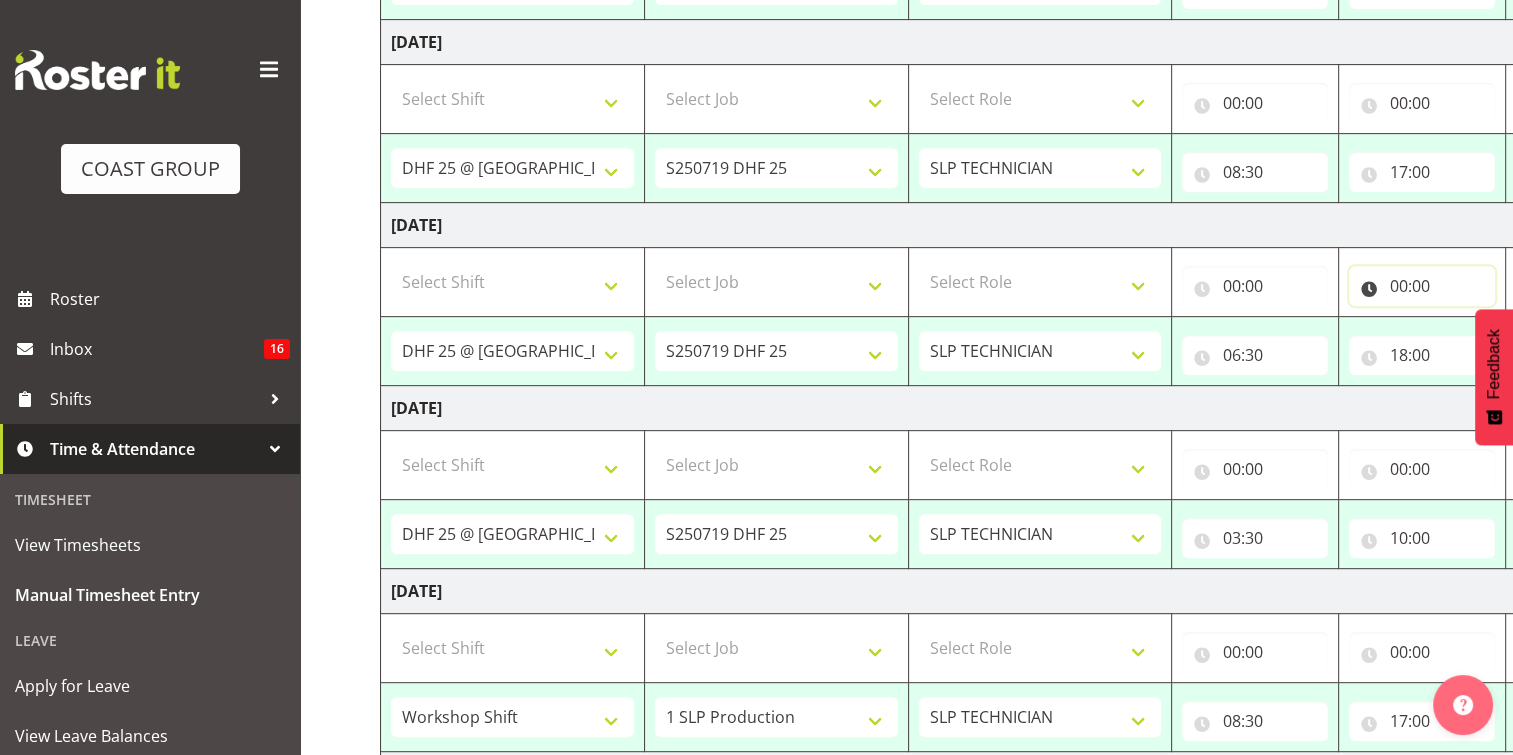 click on "00:00" at bounding box center [1422, 286] 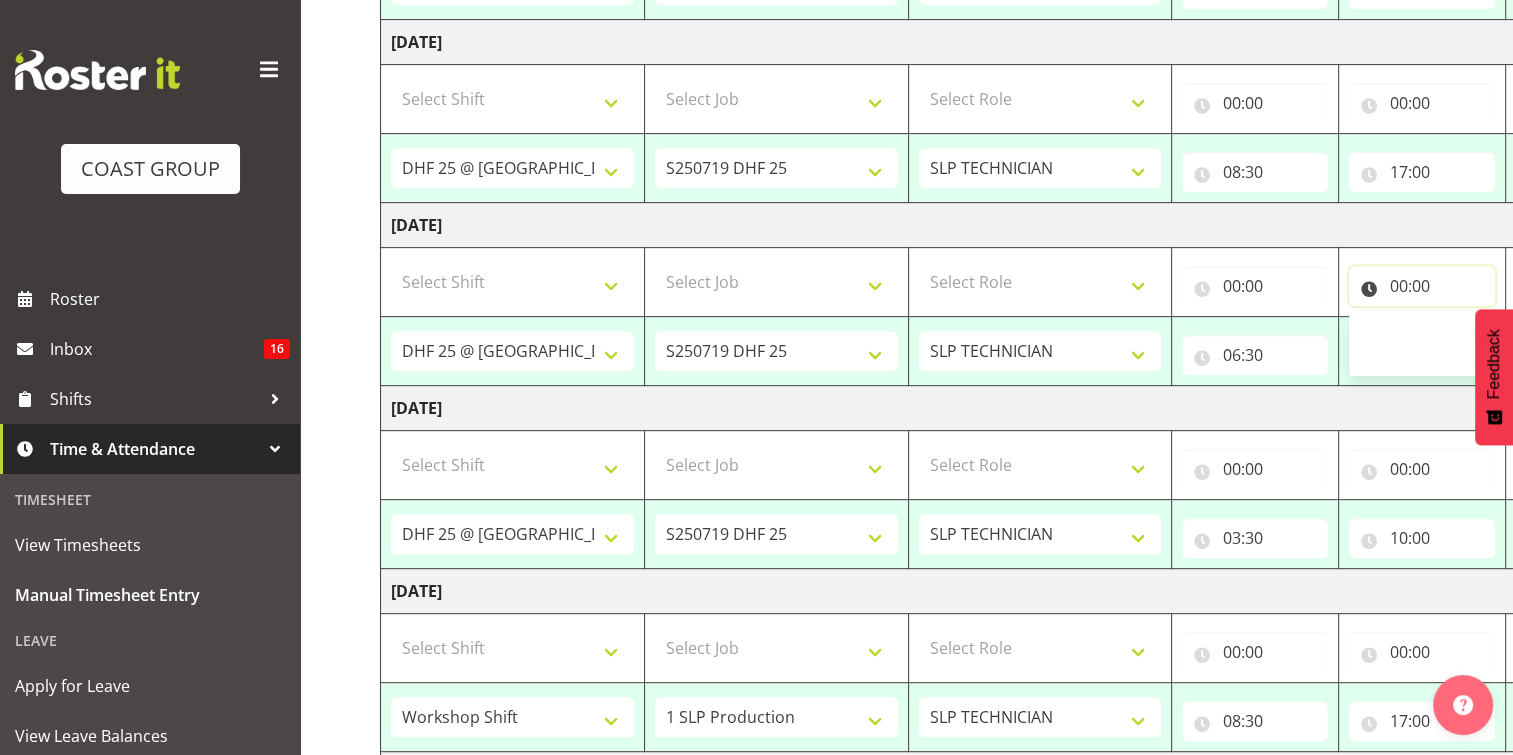 click on "00:00" at bounding box center [1422, 286] 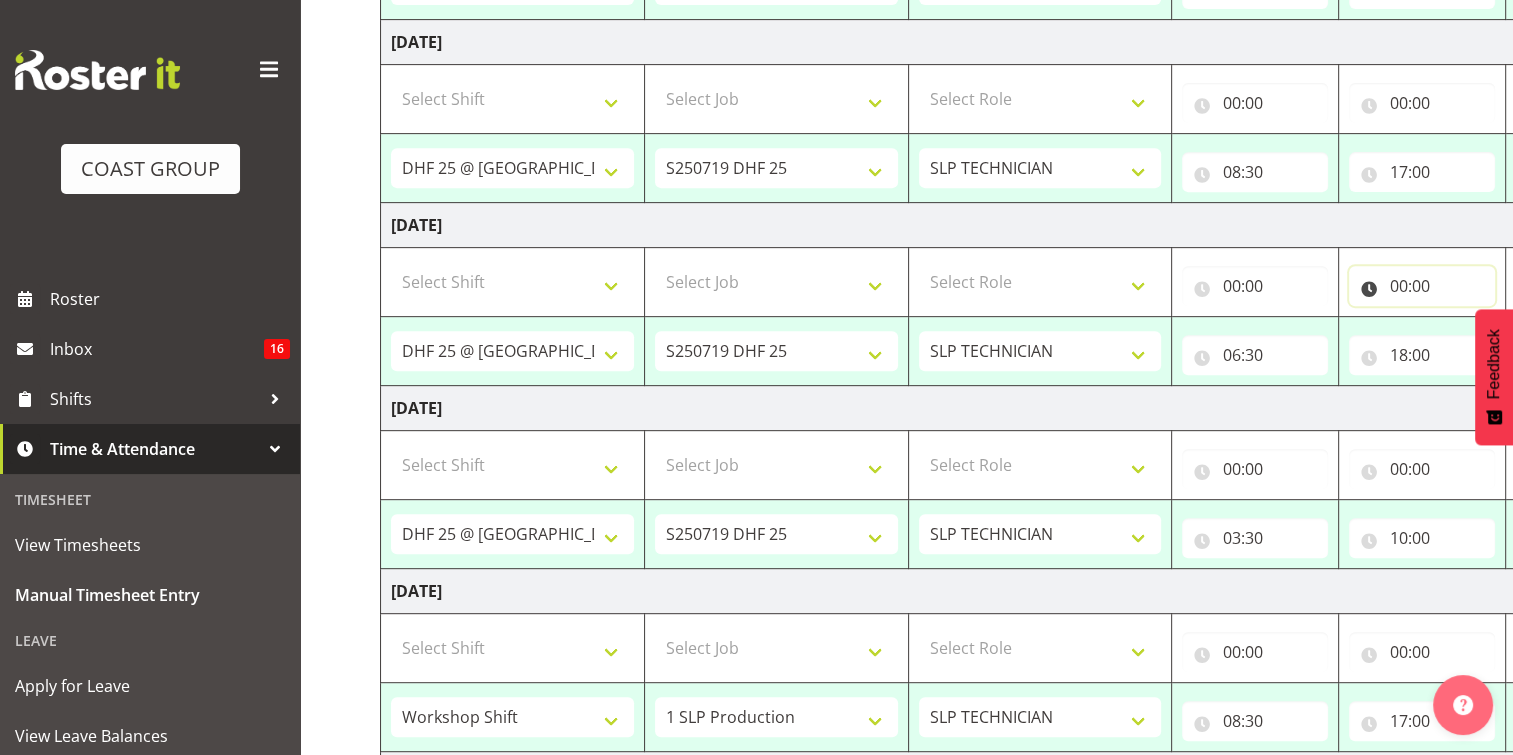 click on "00:00" at bounding box center [1422, 286] 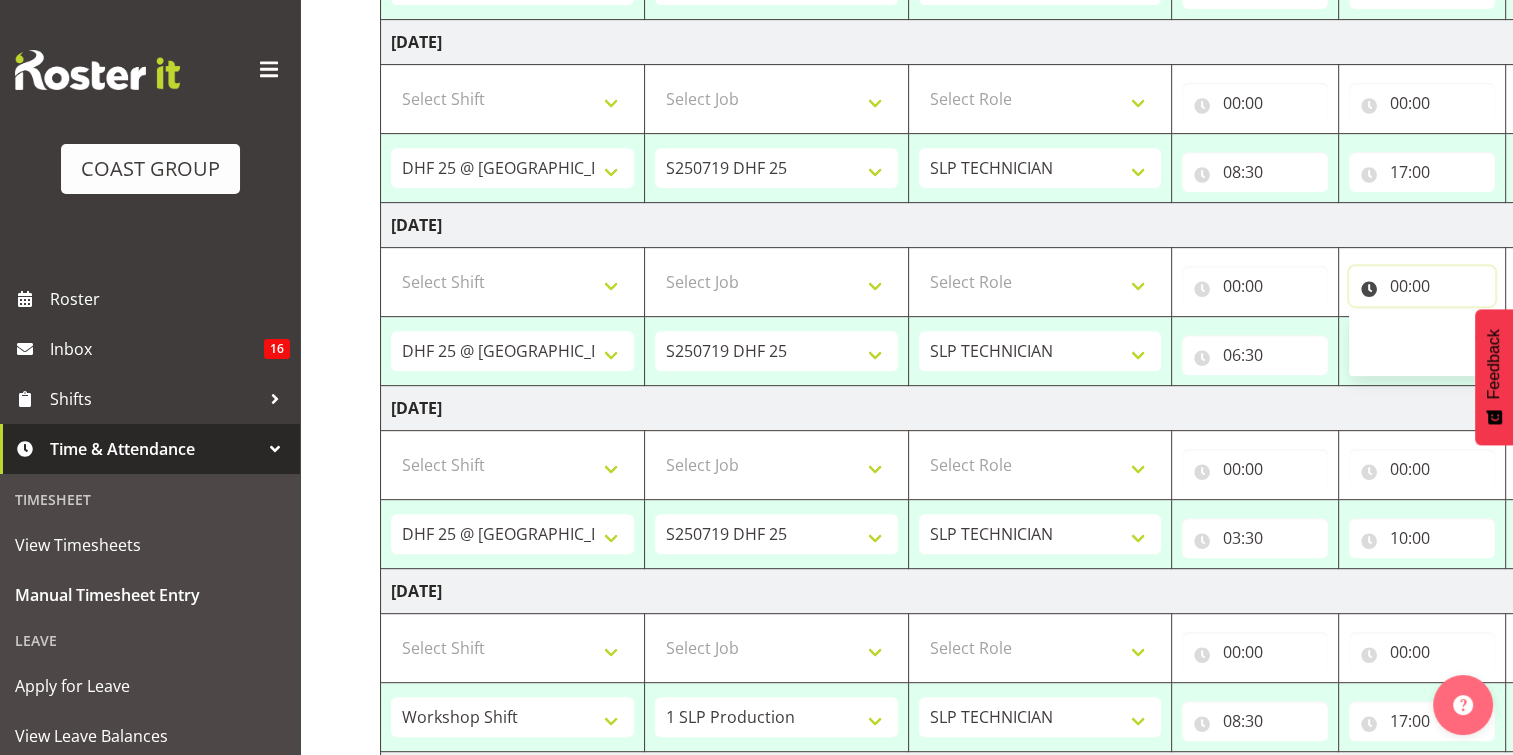 click on "00:00" at bounding box center [1422, 286] 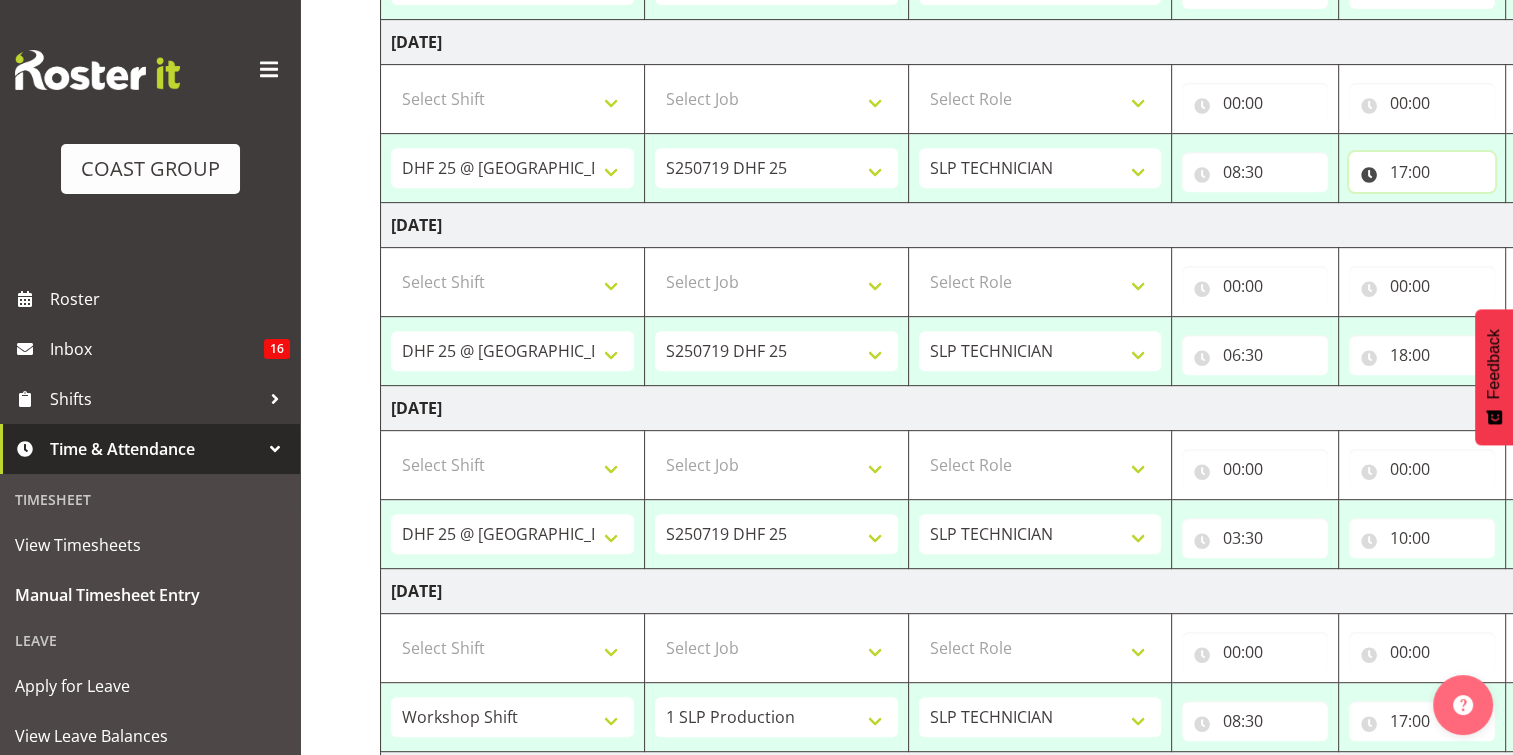click on "17:00" at bounding box center [1422, 172] 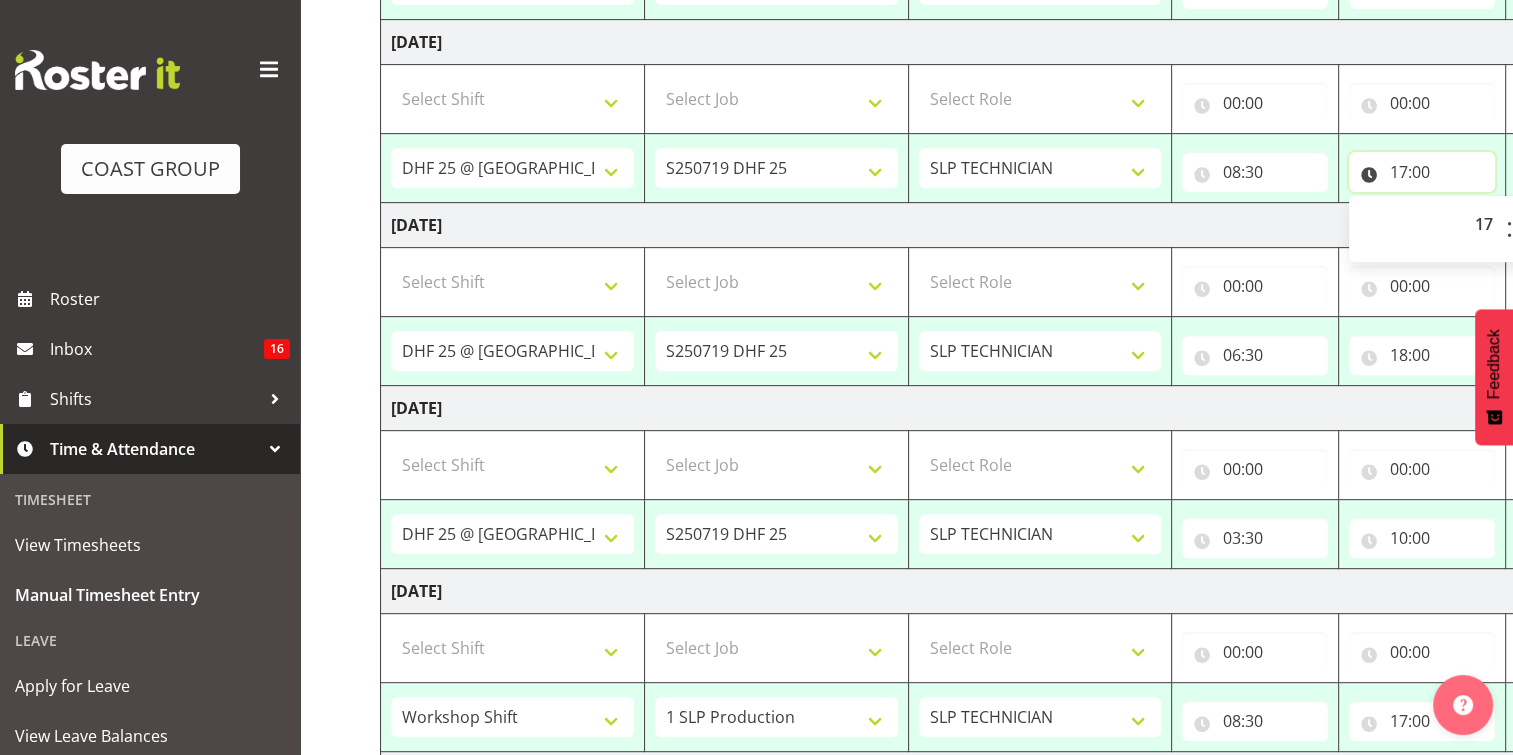 click on "17:00" at bounding box center [1422, 172] 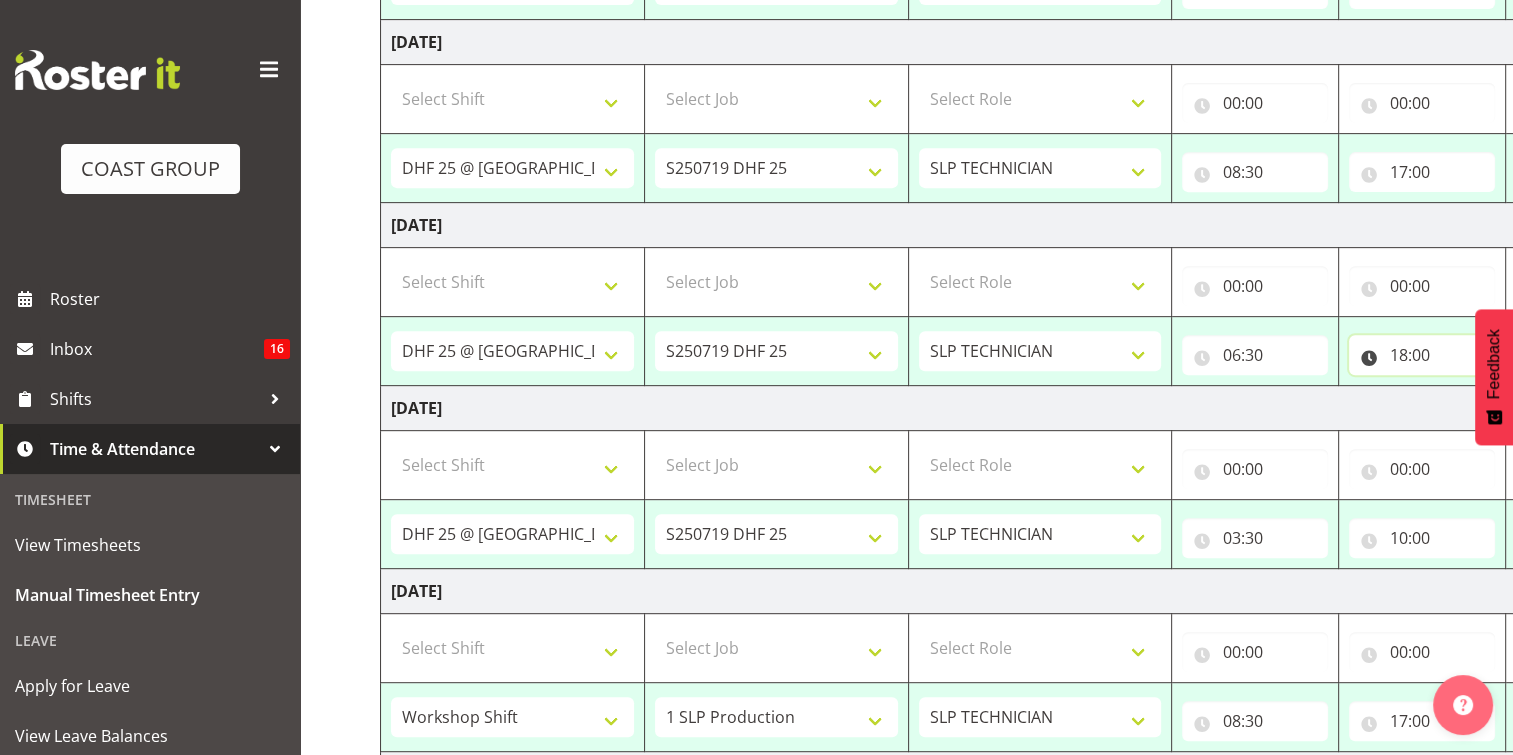 click on "18:00" at bounding box center [1422, 355] 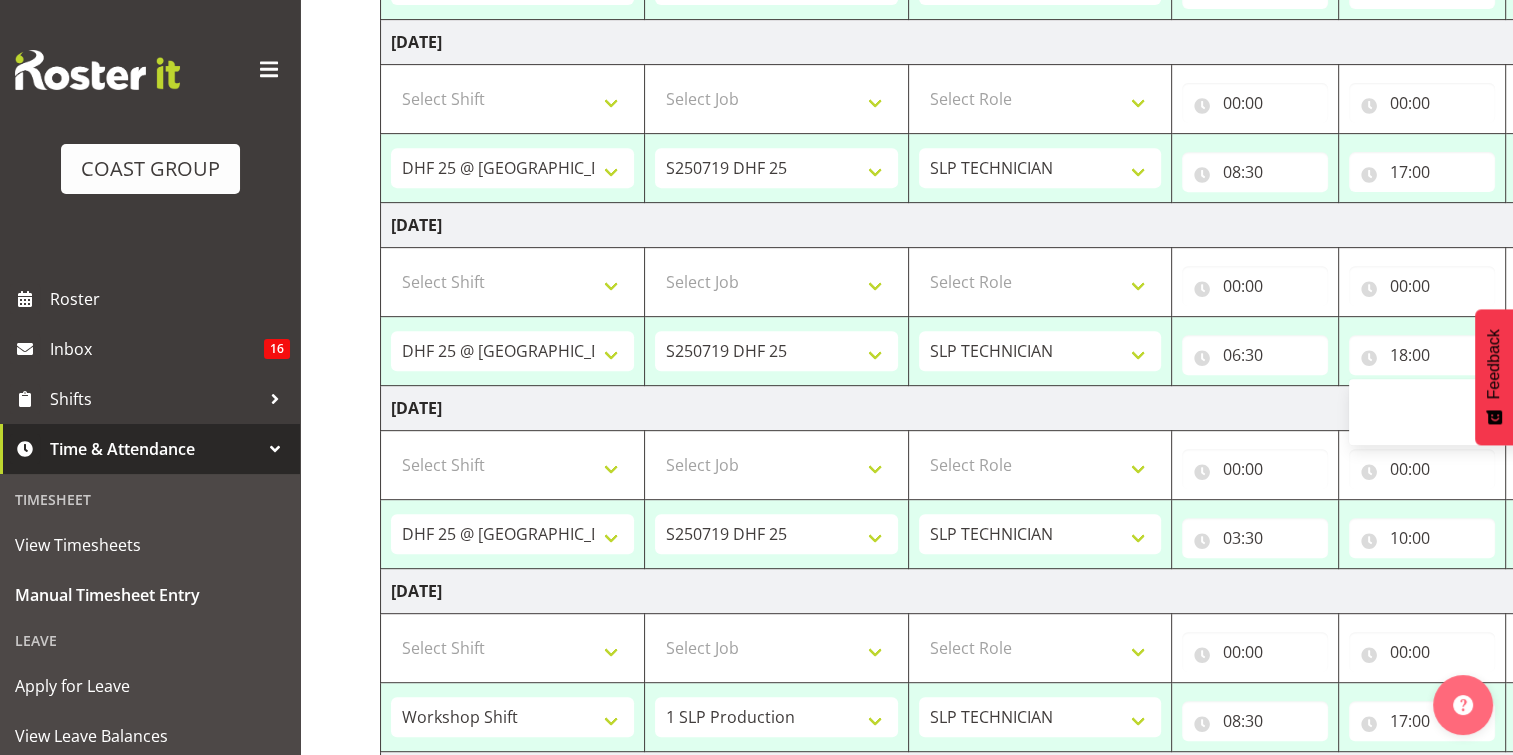 click on "00   01   02   03   04   05   06   07   08   09   10   11   12   13   14   15   16   17   18   19   20   21   22   23  :  00   01   02   03   04   05   06   07   08   09   10   11   12   13   14   15   16   17   18   19   20   21   22   23   24   25   26   27   28   29   30   31   32   33   34   35   36   37   38   39   40   41   42   43   44   45   46   47   48   49   50   51   52   53   54   55   56   57   58   59" at bounding box center [1509, 412] 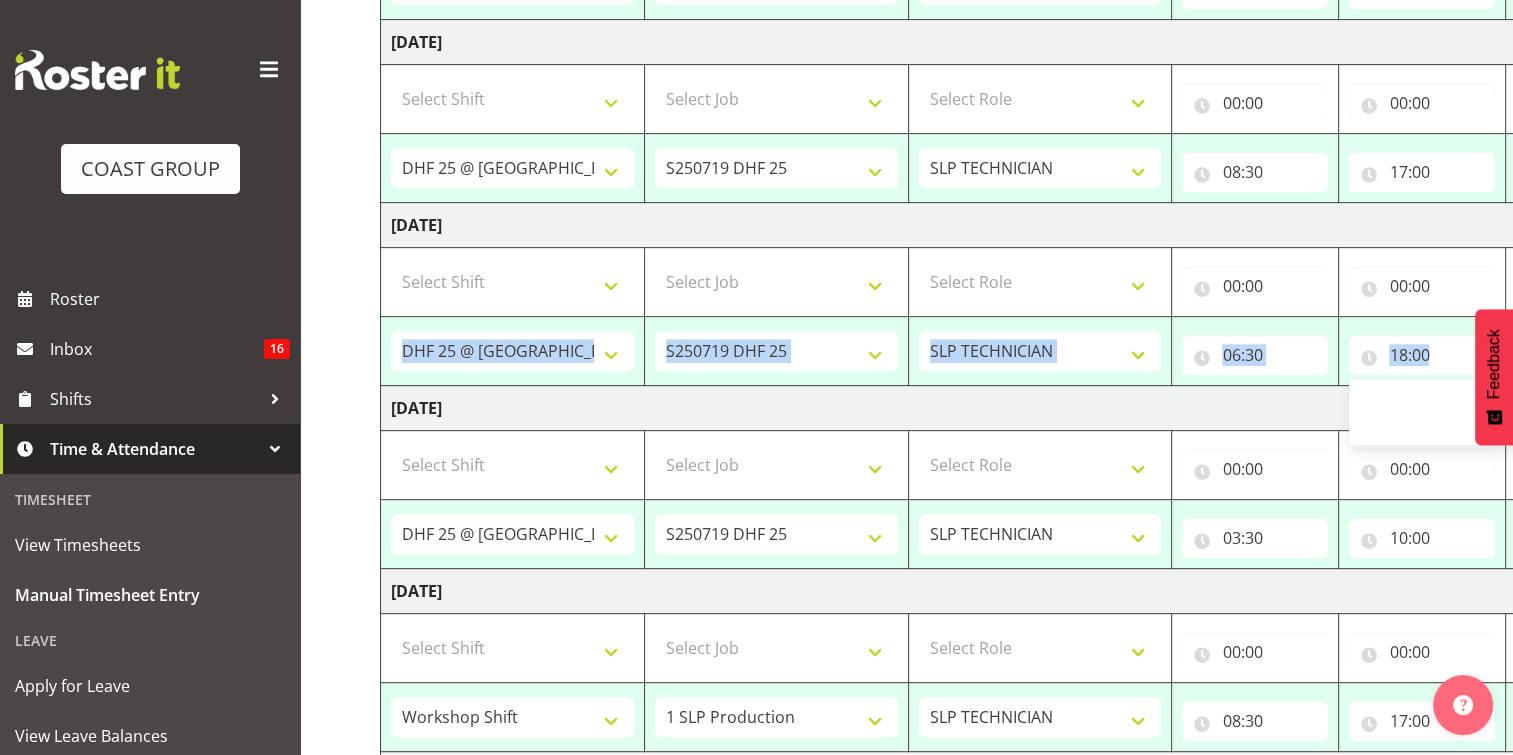 click on "00   01   02   03   04   05   06   07   08   09   10   11   12   13   14   15   16   17   18   19   20   21   22   23  :  00   01   02   03   04   05   06   07   08   09   10   11   12   13   14   15   16   17   18   19   20   21   22   23   24   25   26   27   28   29   30   31   32   33   34   35   36   37   38   39   40   41   42   43   44   45   46   47   48   49   50   51   52   53   54   55   56   57   58   59" at bounding box center (1509, 412) 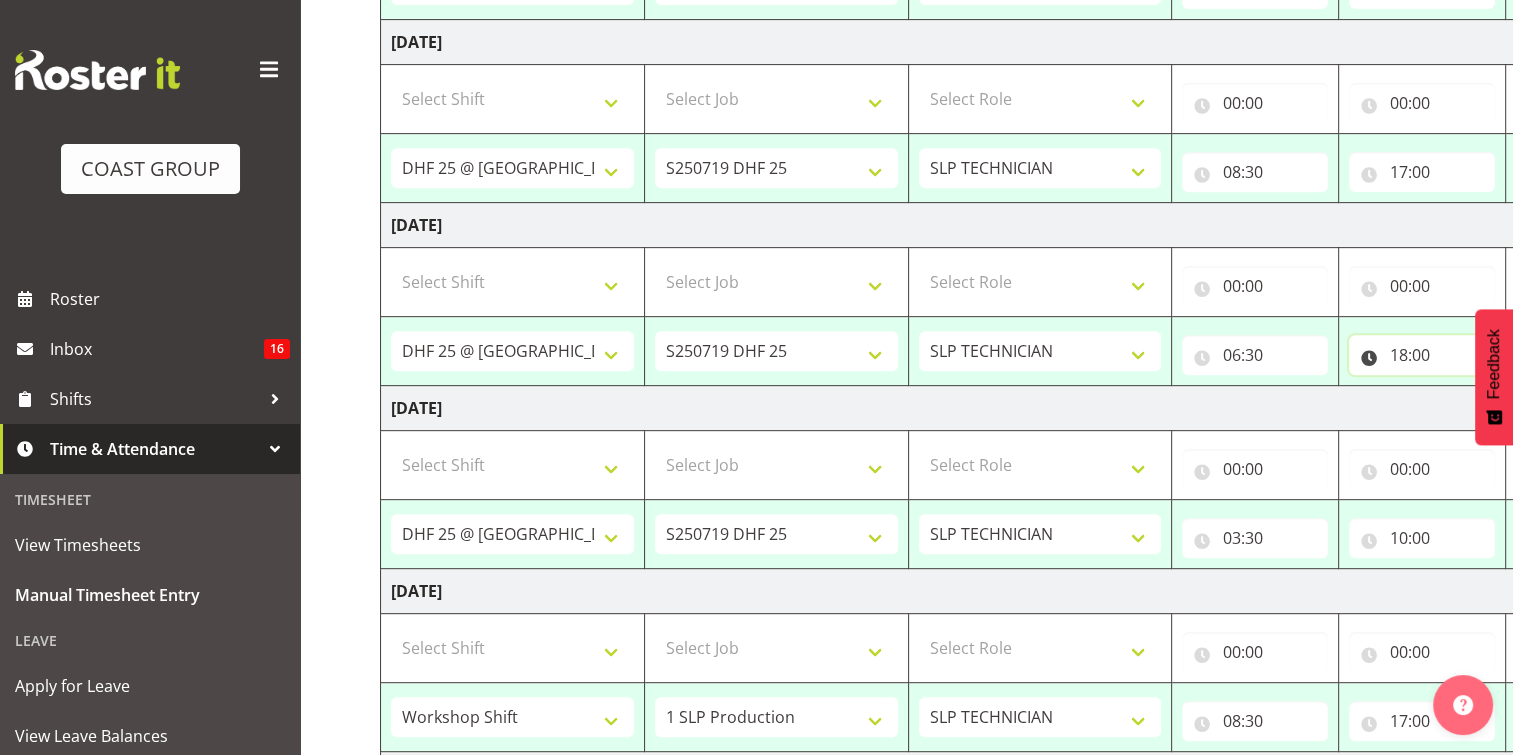 click on "18:00" at bounding box center [1422, 355] 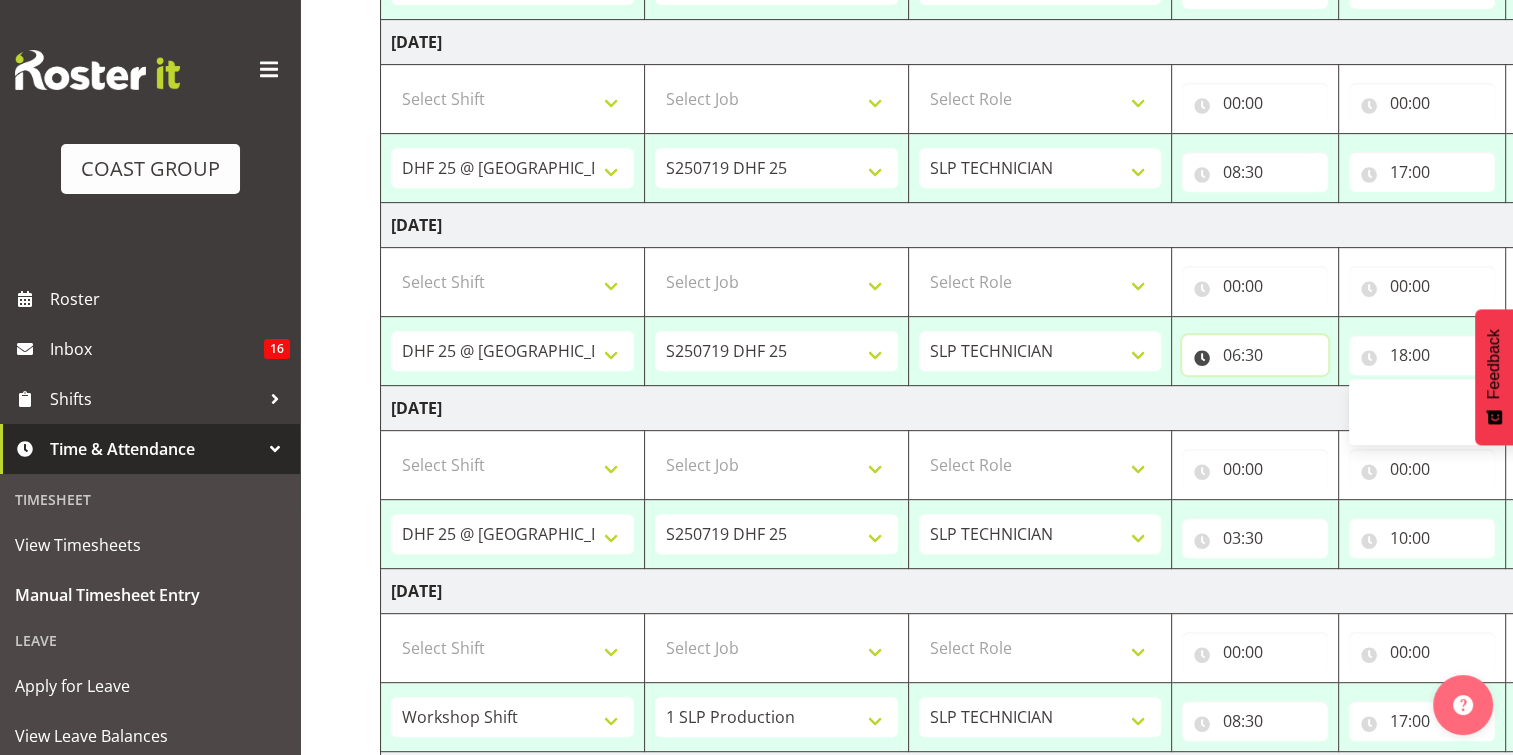 click on "06:30" at bounding box center [1255, 355] 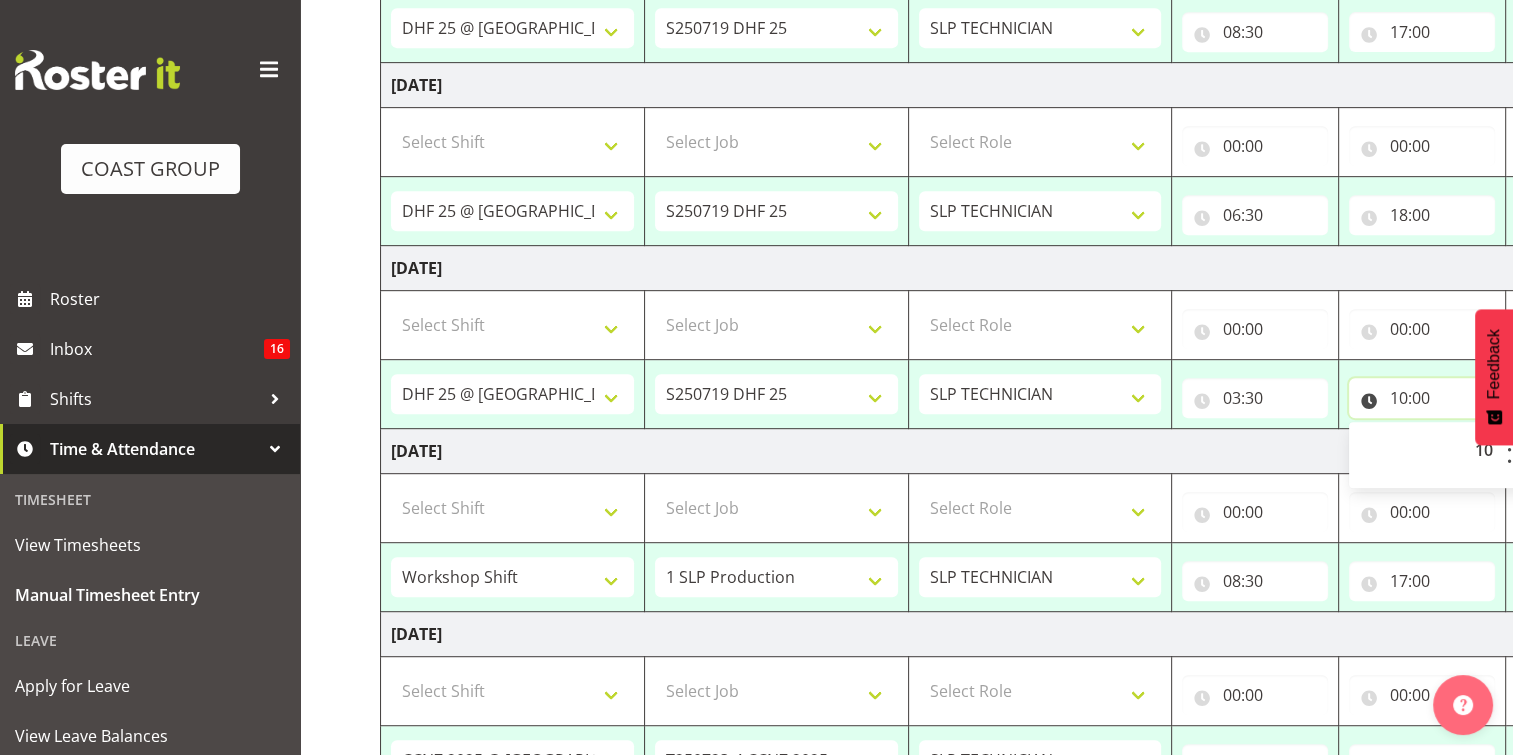 scroll, scrollTop: 1000, scrollLeft: 0, axis: vertical 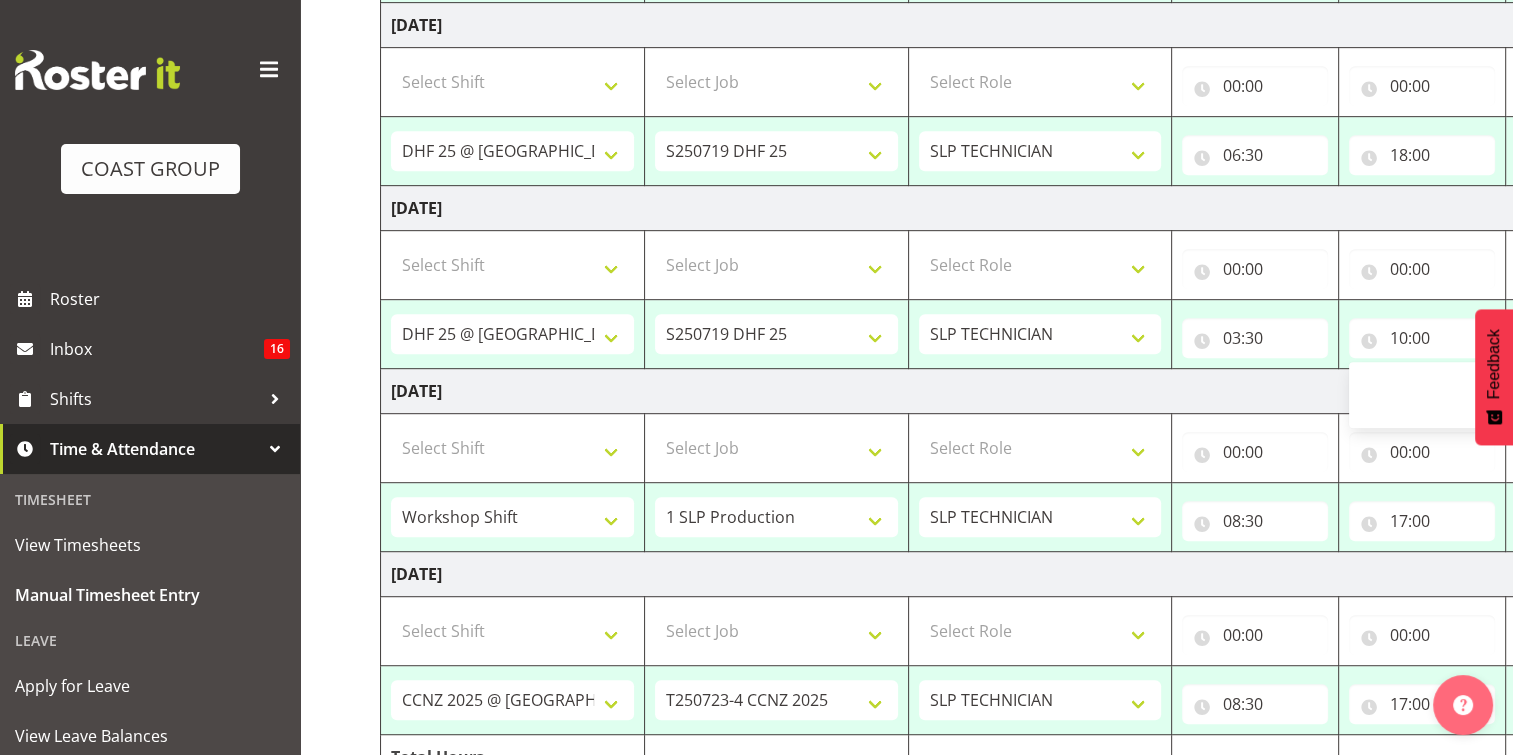 click at bounding box center [269, 70] 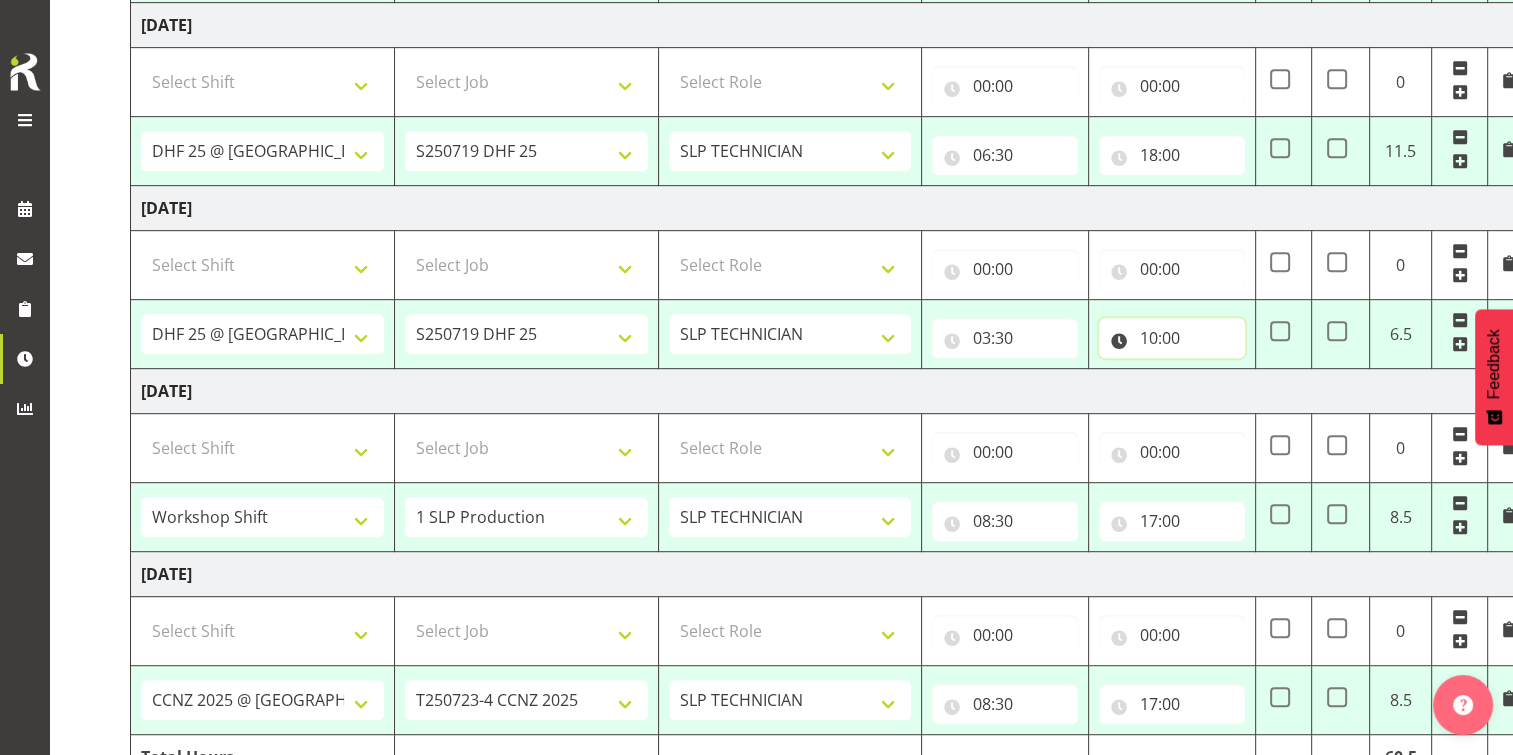 click on "10:00" at bounding box center (1172, 338) 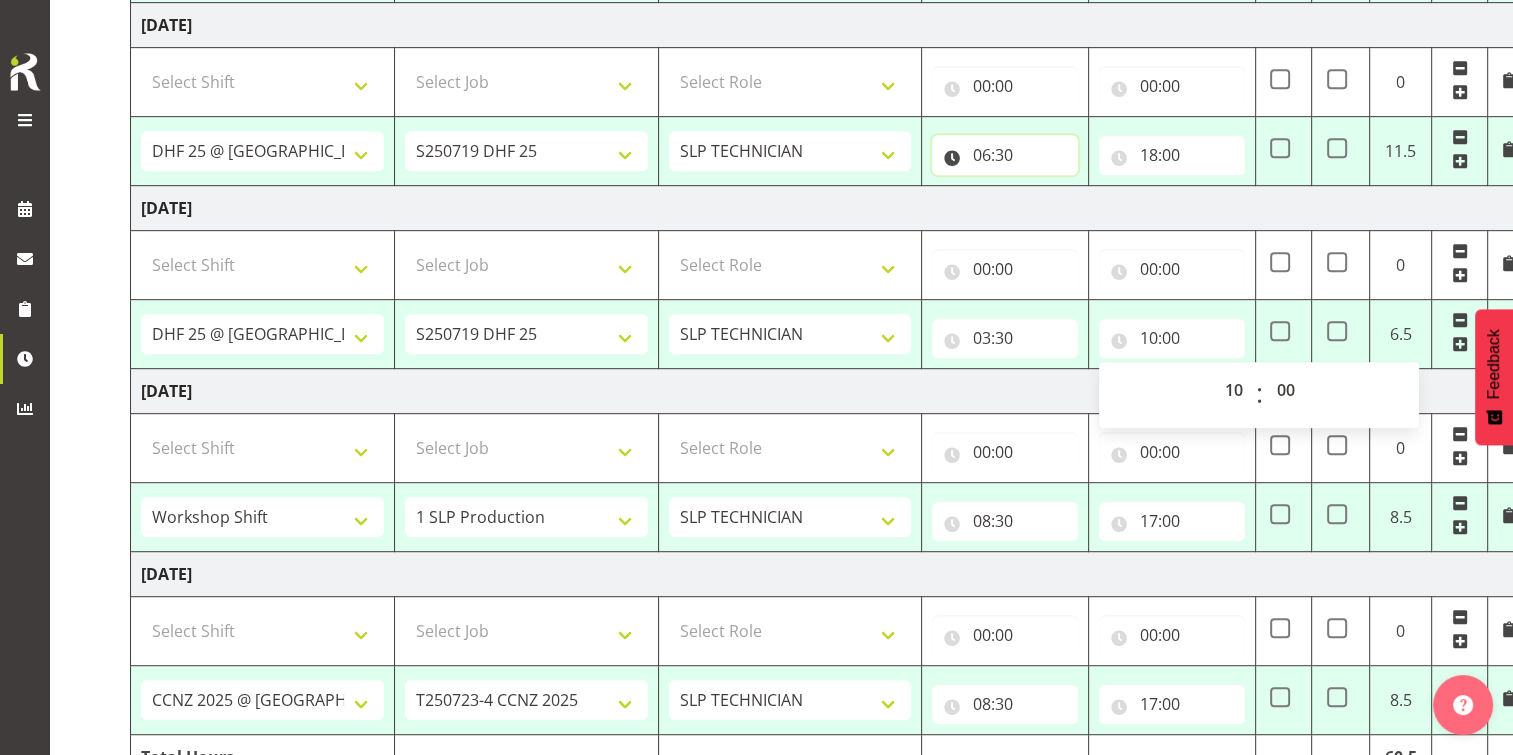 click on "06:30" at bounding box center (1005, 155) 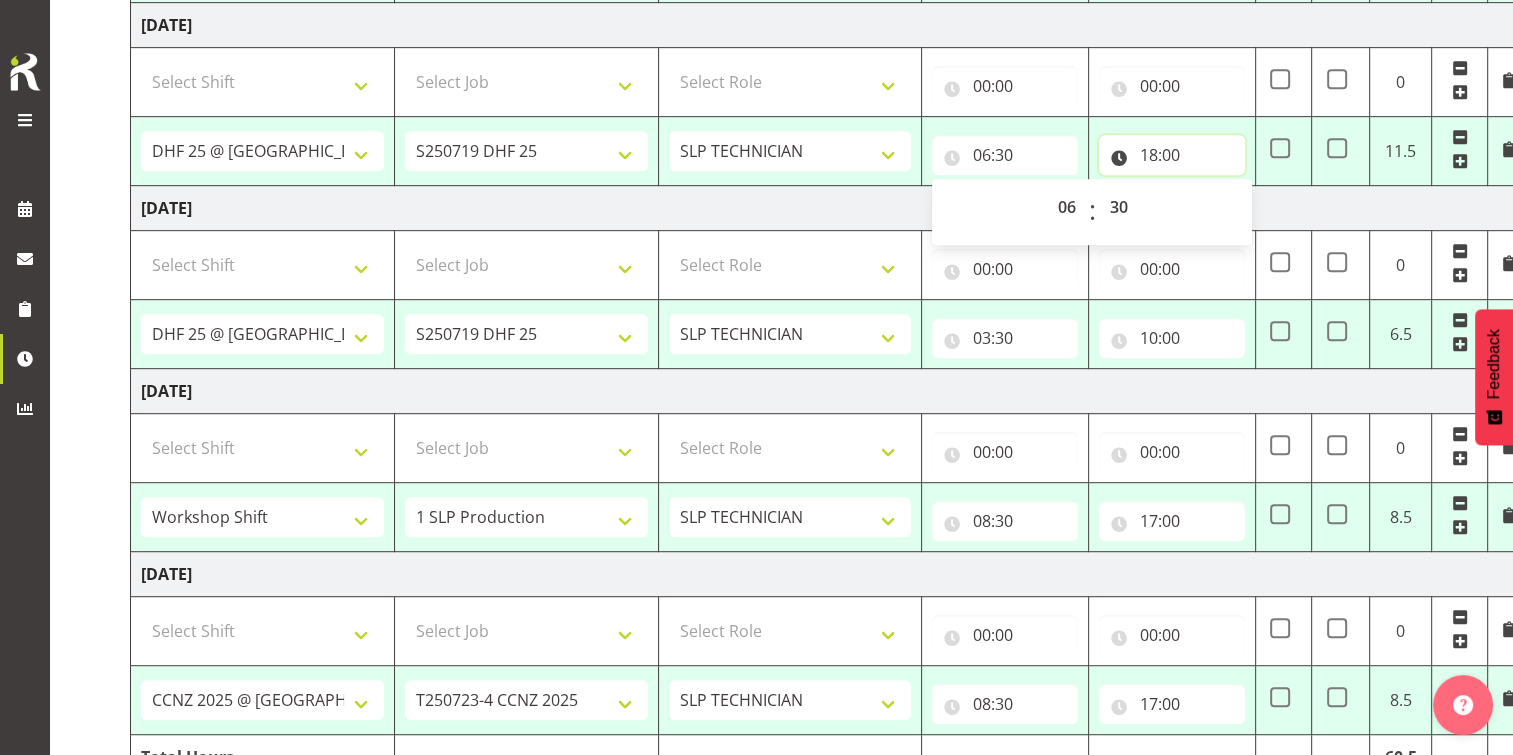 click on "18:00" at bounding box center [1172, 155] 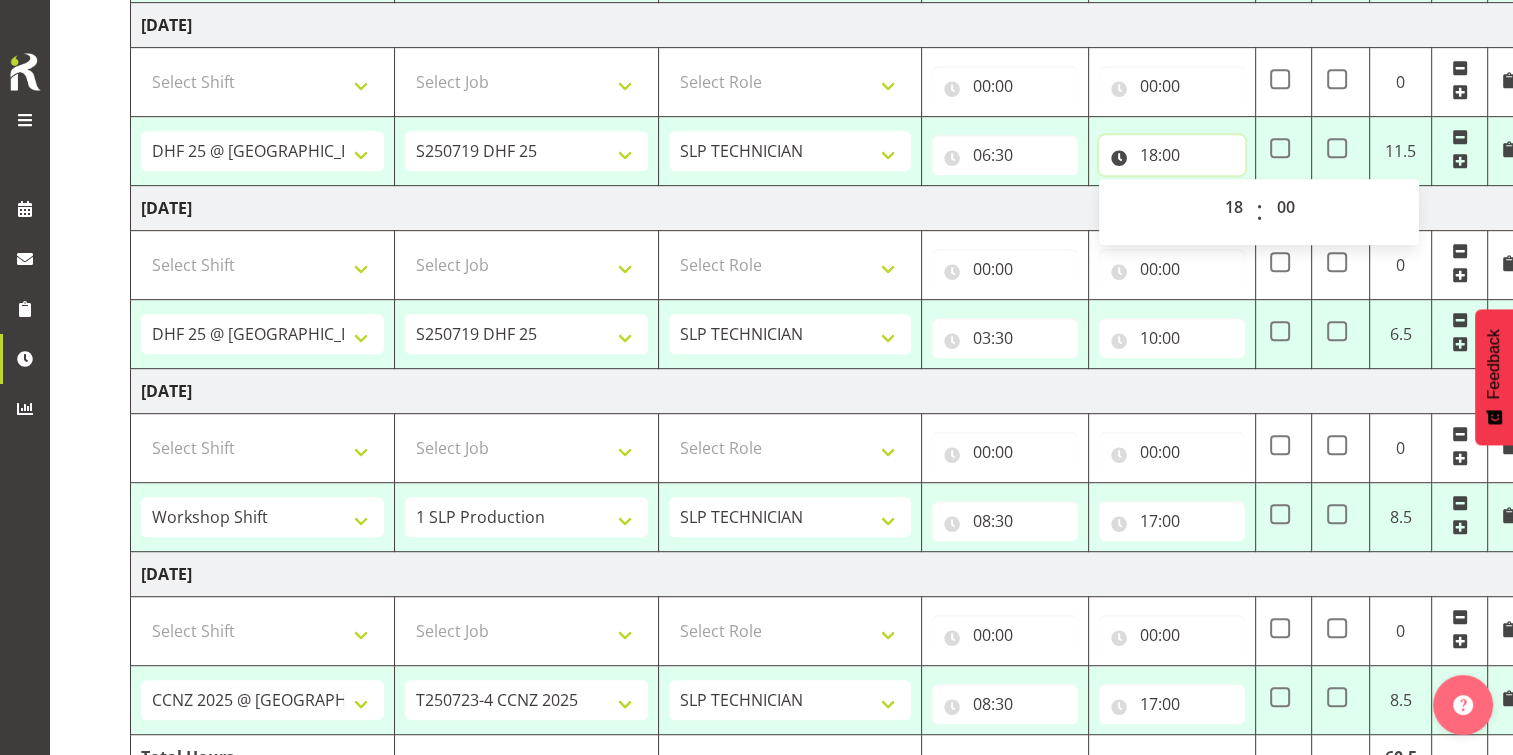 click on "18:00" at bounding box center (1172, 155) 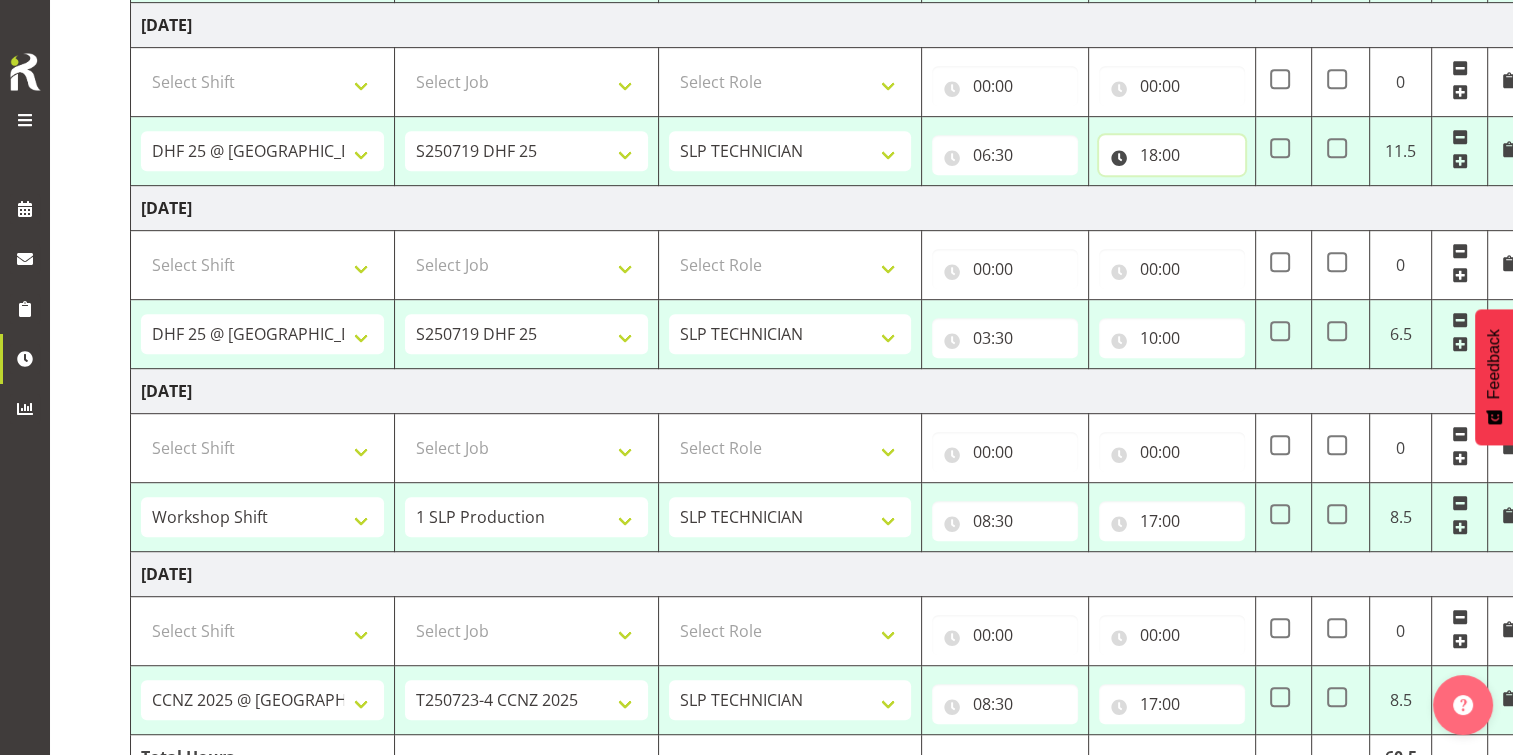 click on "18:00" at bounding box center [1172, 155] 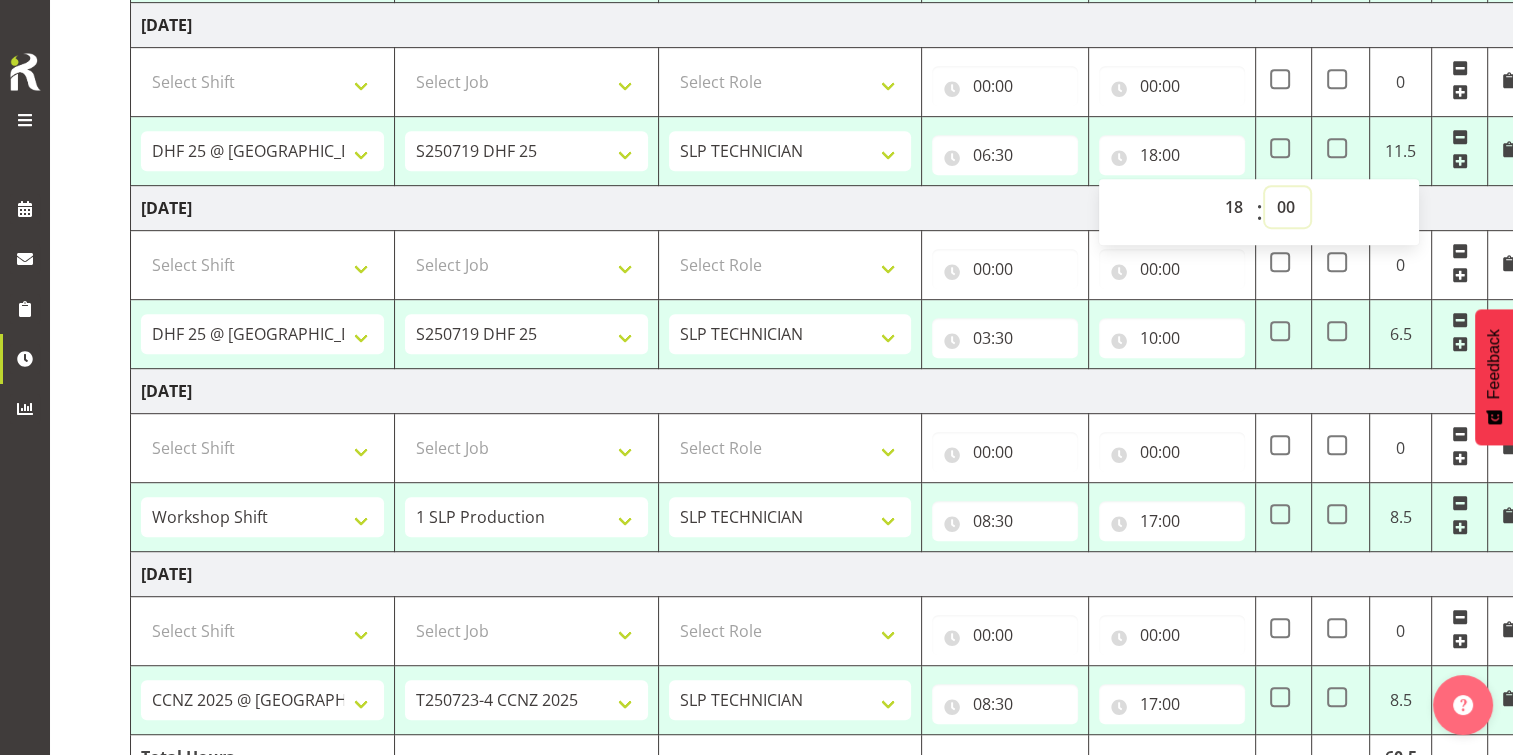 click on "00   01   02   03   04   05   06   07   08   09   10   11   12   13   14   15   16   17   18   19   20   21   22   23   24   25   26   27   28   29   30   31   32   33   34   35   36   37   38   39   40   41   42   43   44   45   46   47   48   49   50   51   52   53   54   55   56   57   58   59" at bounding box center (1287, 207) 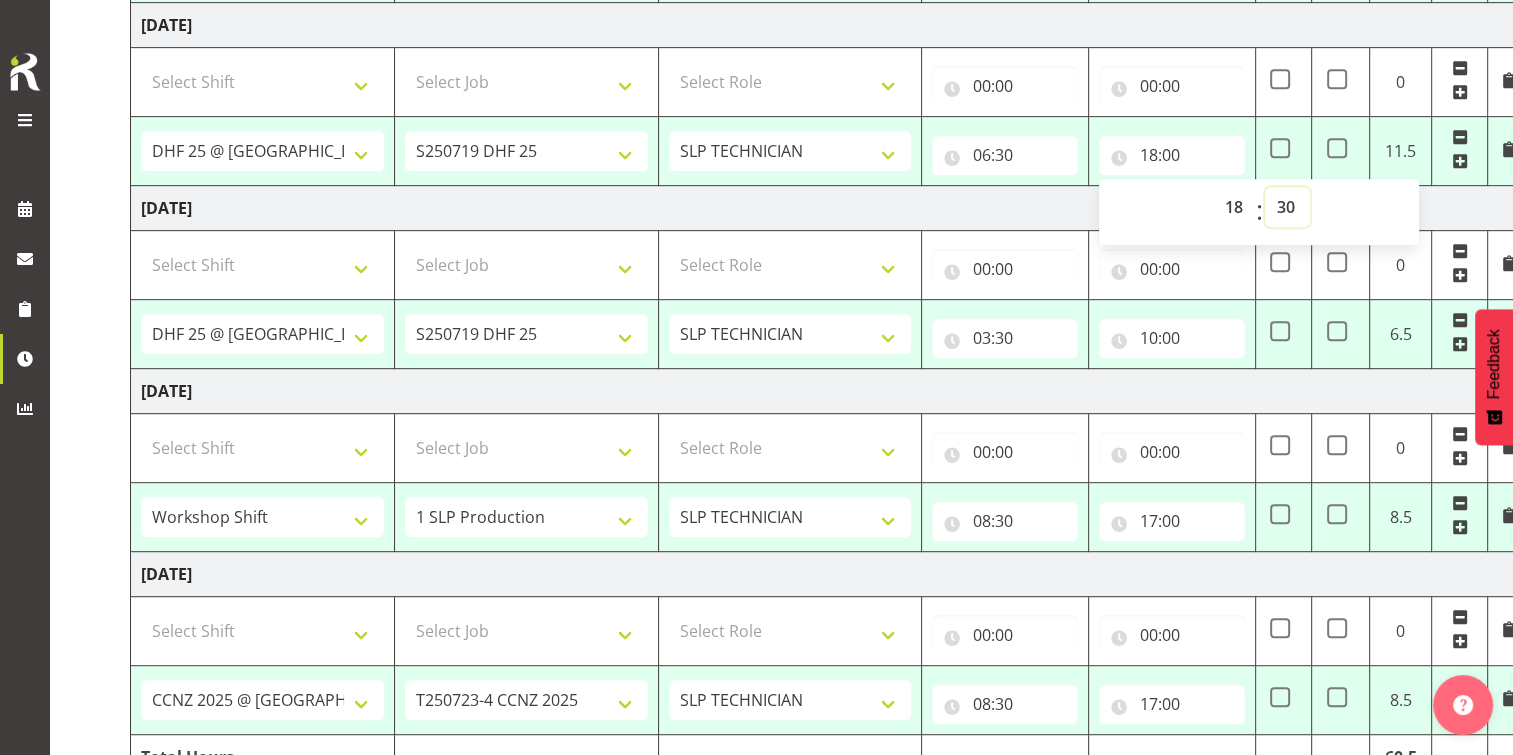 click on "00   01   02   03   04   05   06   07   08   09   10   11   12   13   14   15   16   17   18   19   20   21   22   23   24   25   26   27   28   29   30   31   32   33   34   35   36   37   38   39   40   41   42   43   44   45   46   47   48   49   50   51   52   53   54   55   56   57   58   59" at bounding box center (1287, 207) 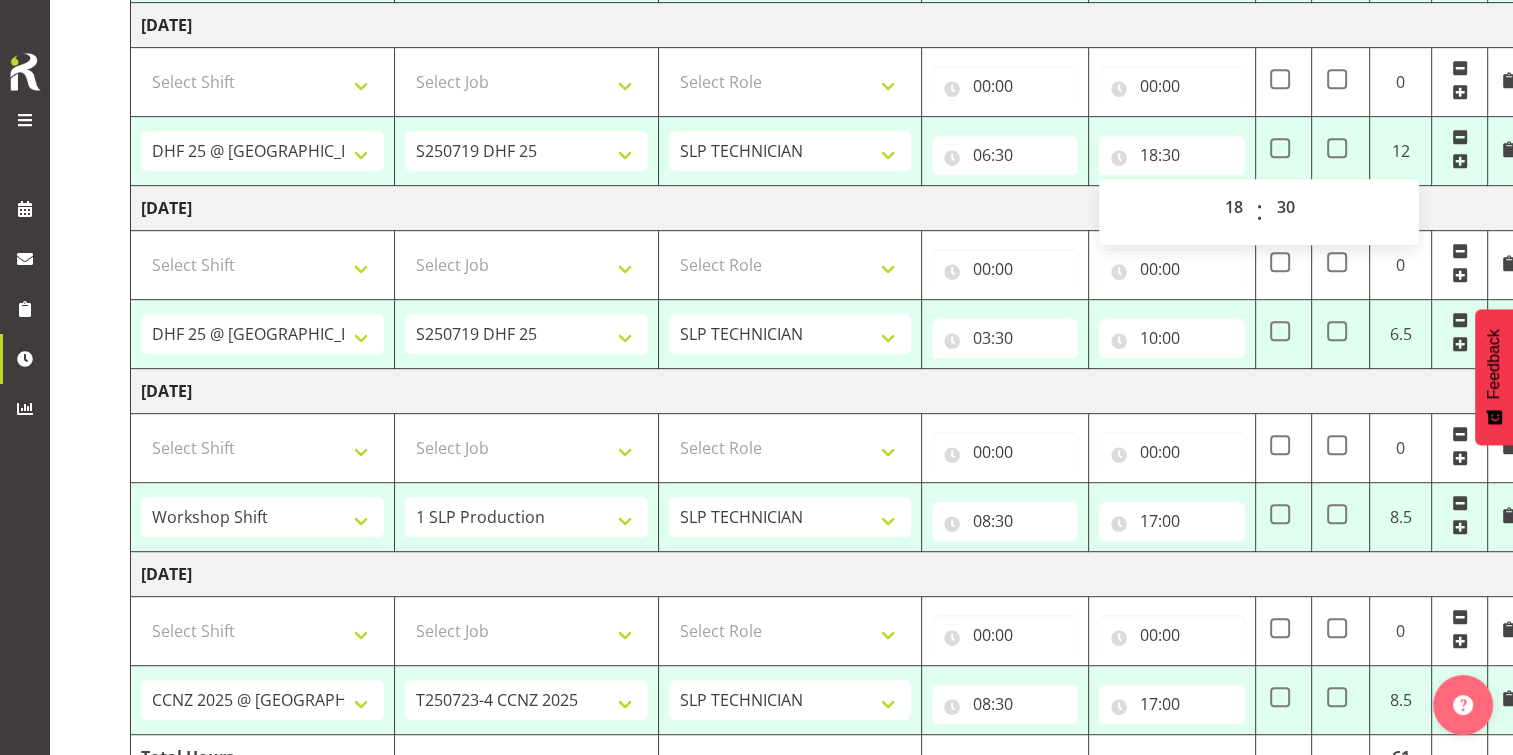 click at bounding box center [25, 120] 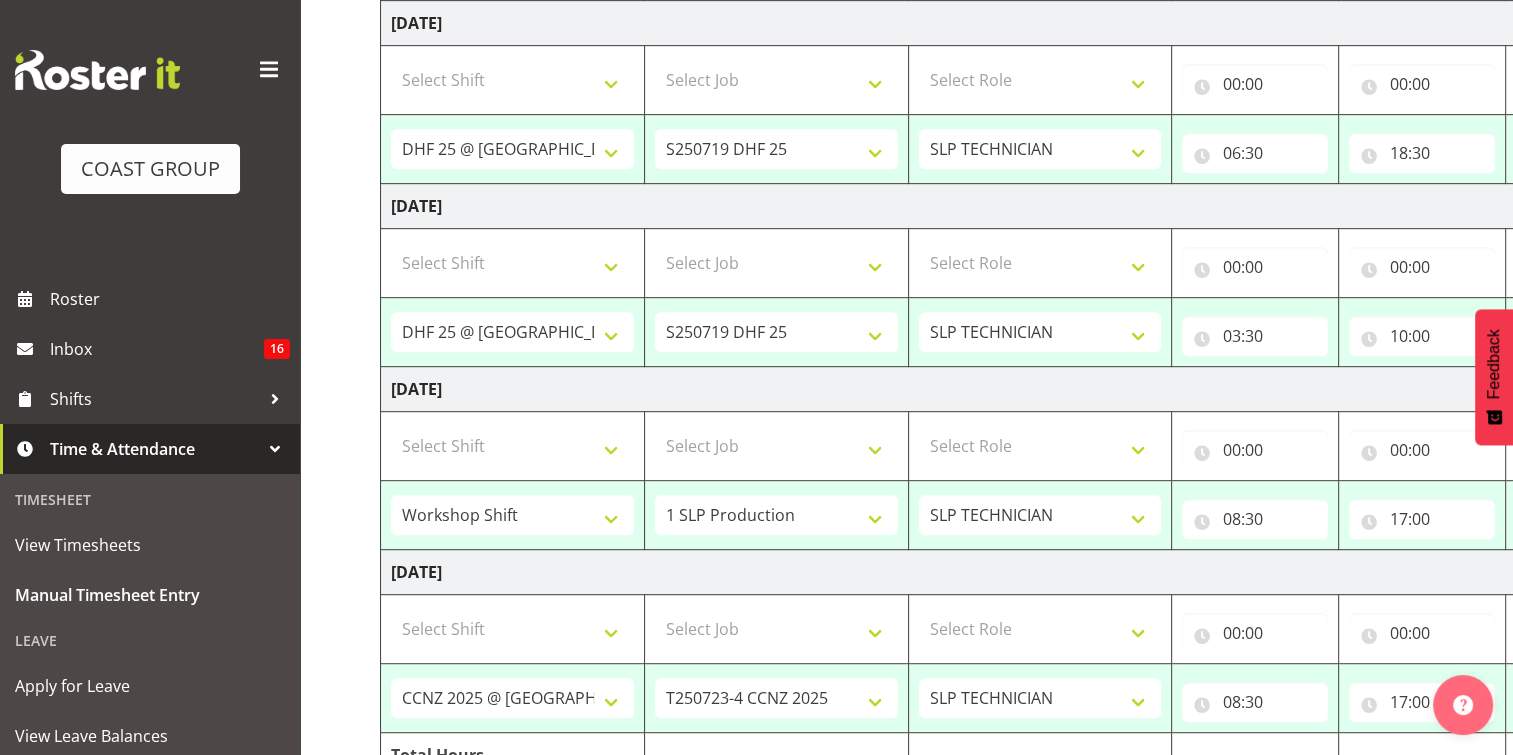 scroll, scrollTop: 1001, scrollLeft: 0, axis: vertical 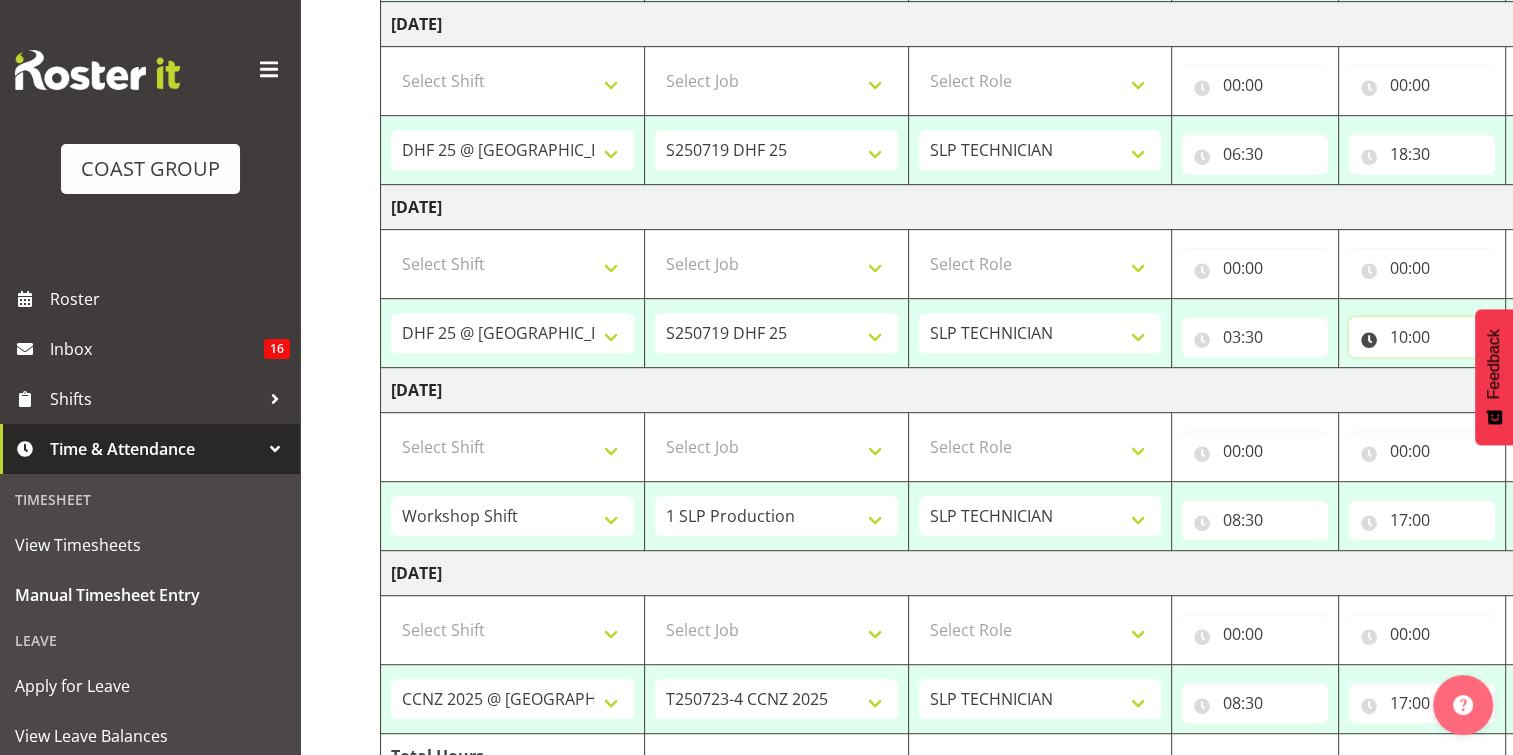 click on "10:00" at bounding box center [1422, 337] 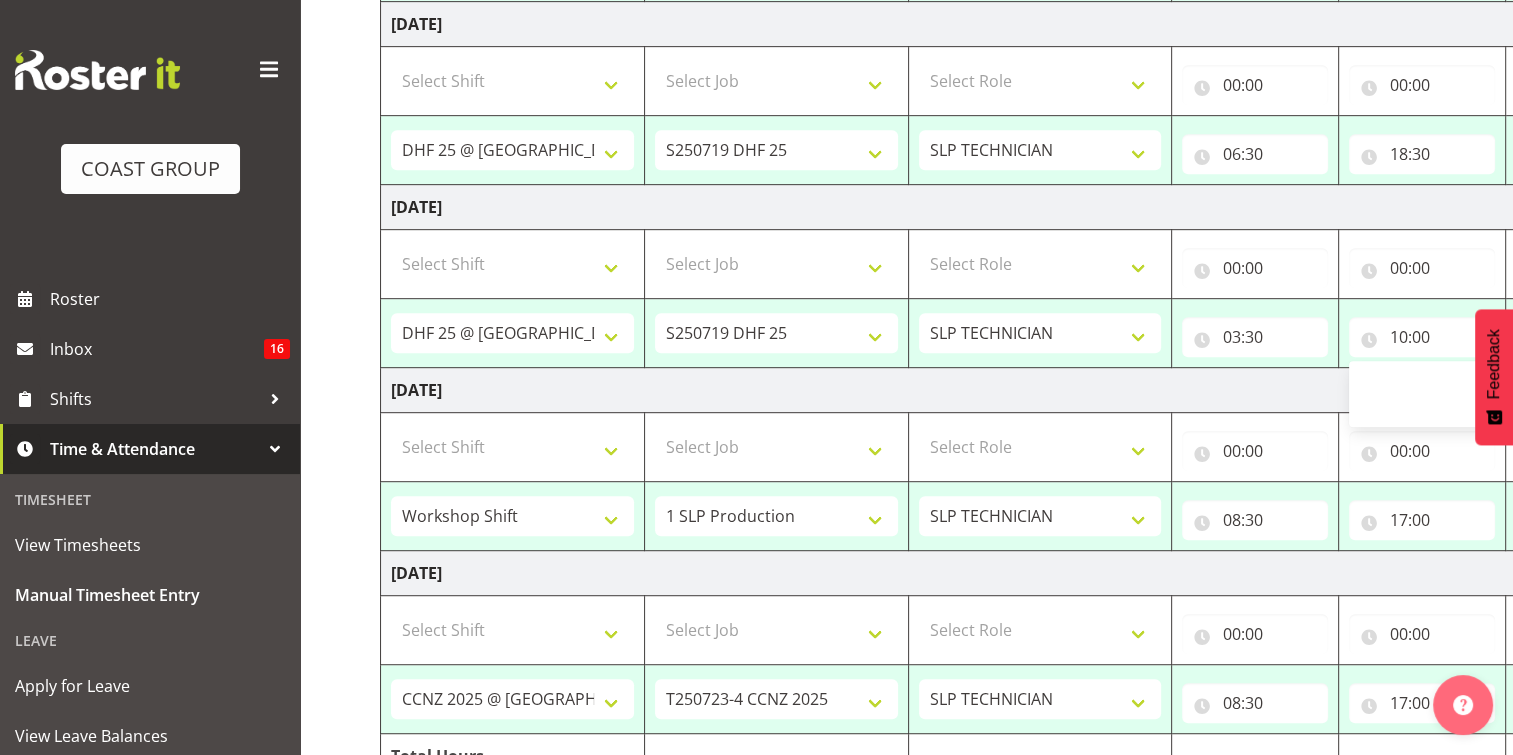 click at bounding box center [269, 70] 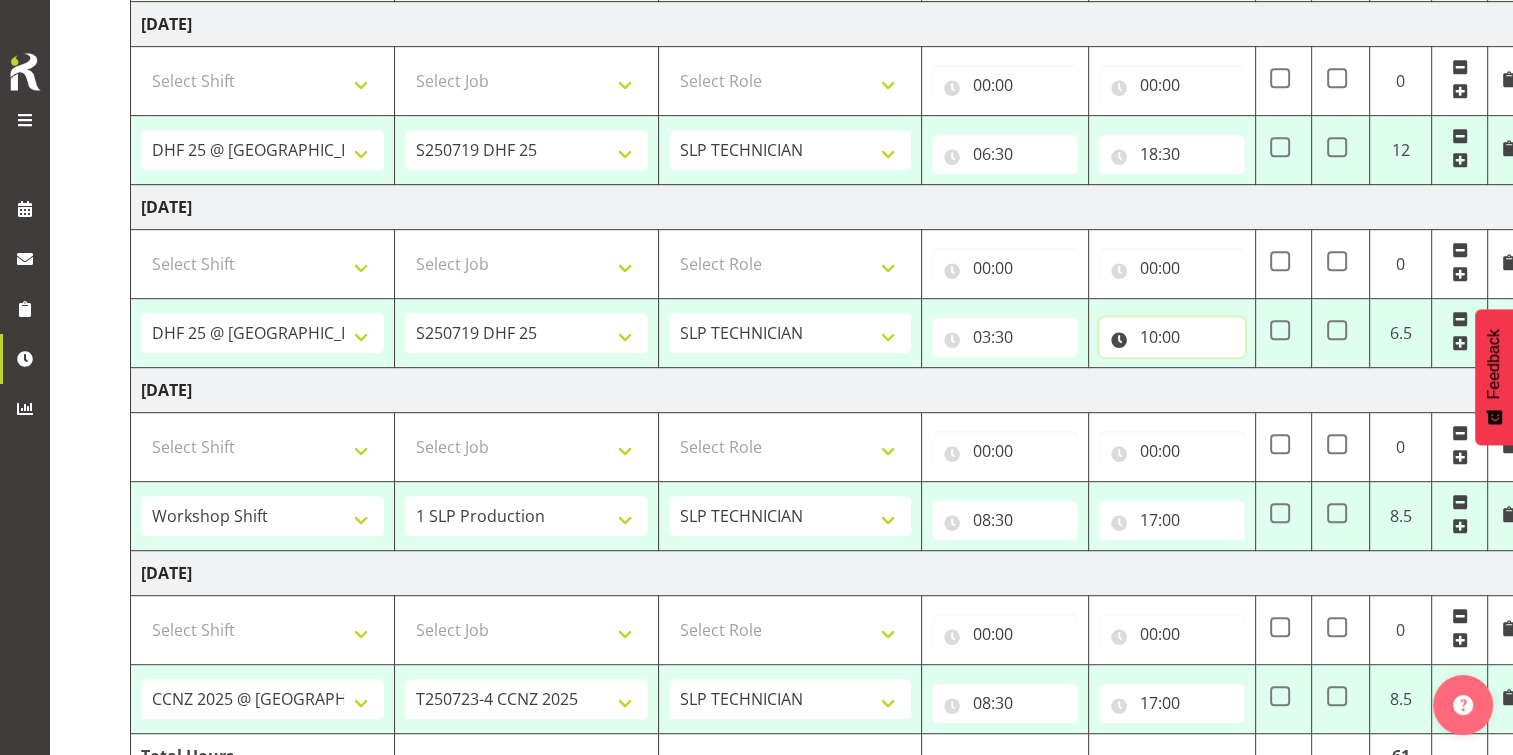 click on "10:00" at bounding box center (1172, 337) 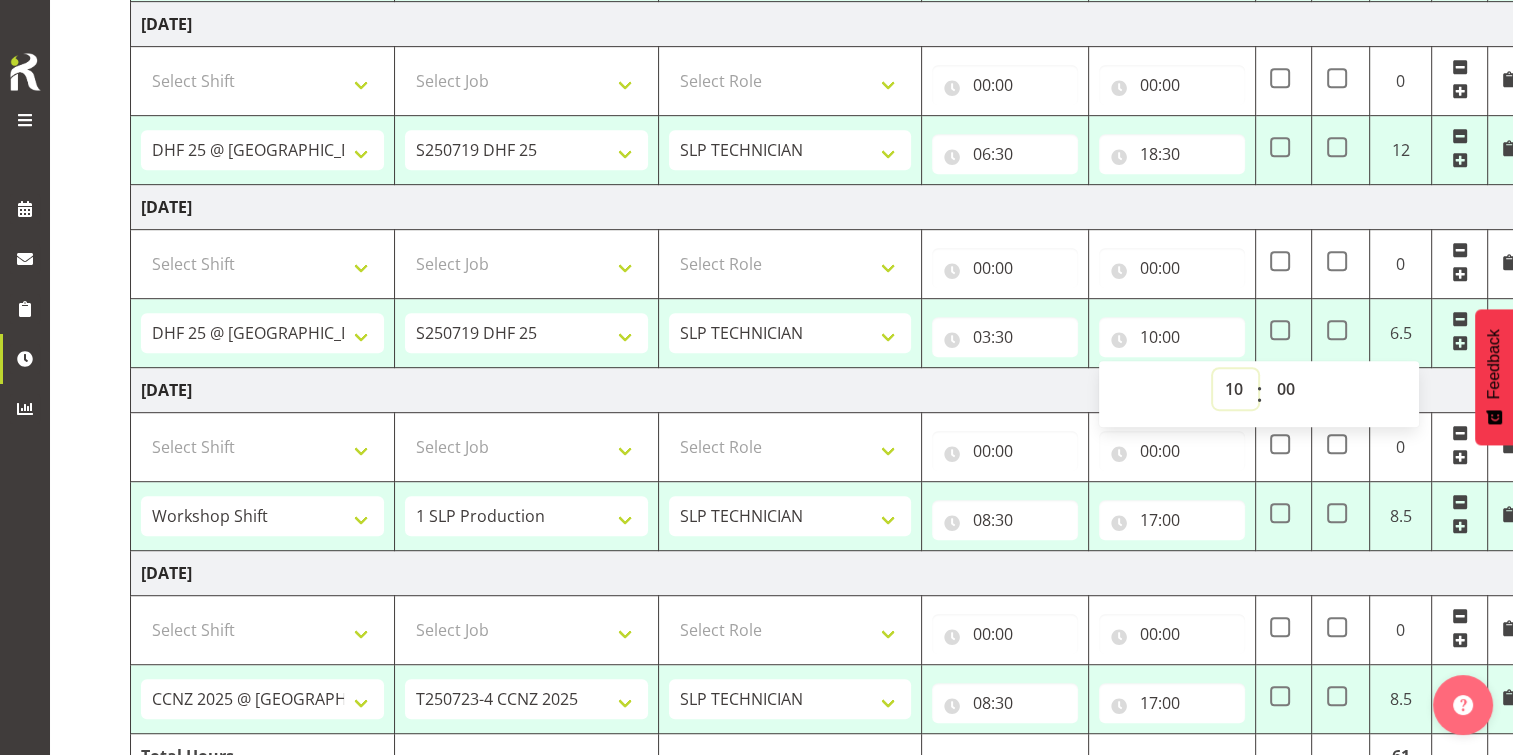 click on "00   01   02   03   04   05   06   07   08   09   10   11   12   13   14   15   16   17   18   19   20   21   22   23" at bounding box center (1235, 389) 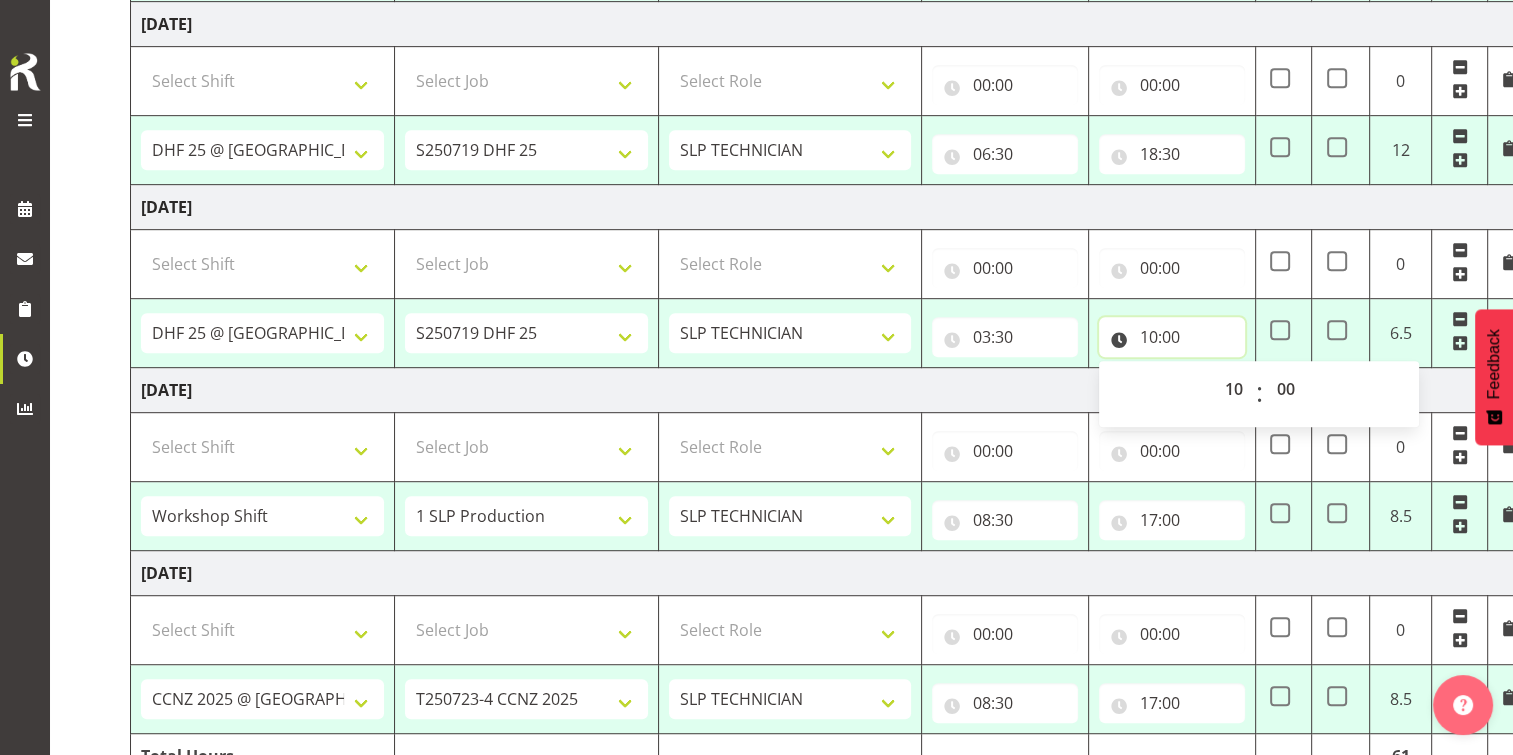 click on "10:00" at bounding box center (1172, 337) 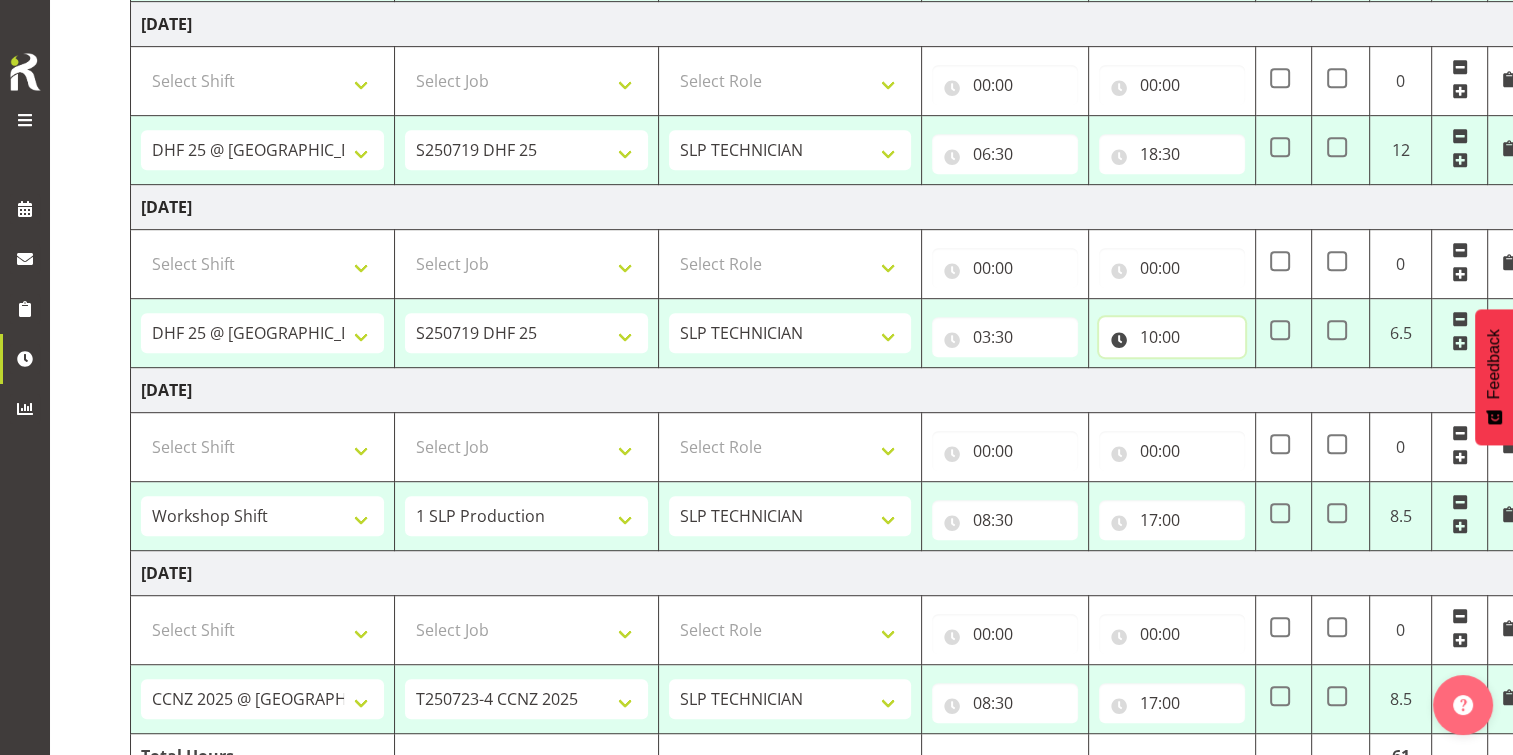 click on "10:00" at bounding box center (1172, 337) 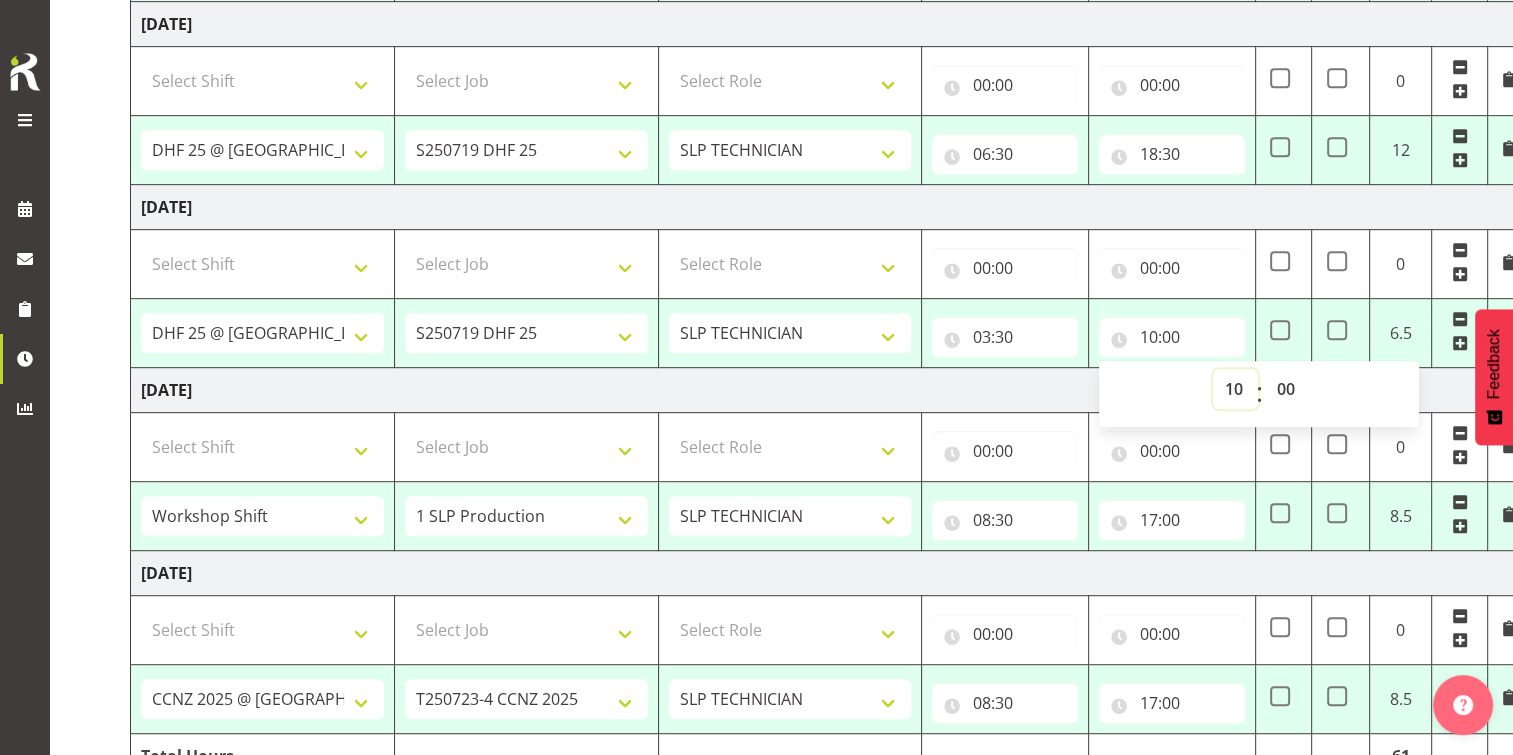 click on "00   01   02   03   04   05   06   07   08   09   10   11   12   13   14   15   16   17   18   19   20   21   22   23" at bounding box center [1235, 389] 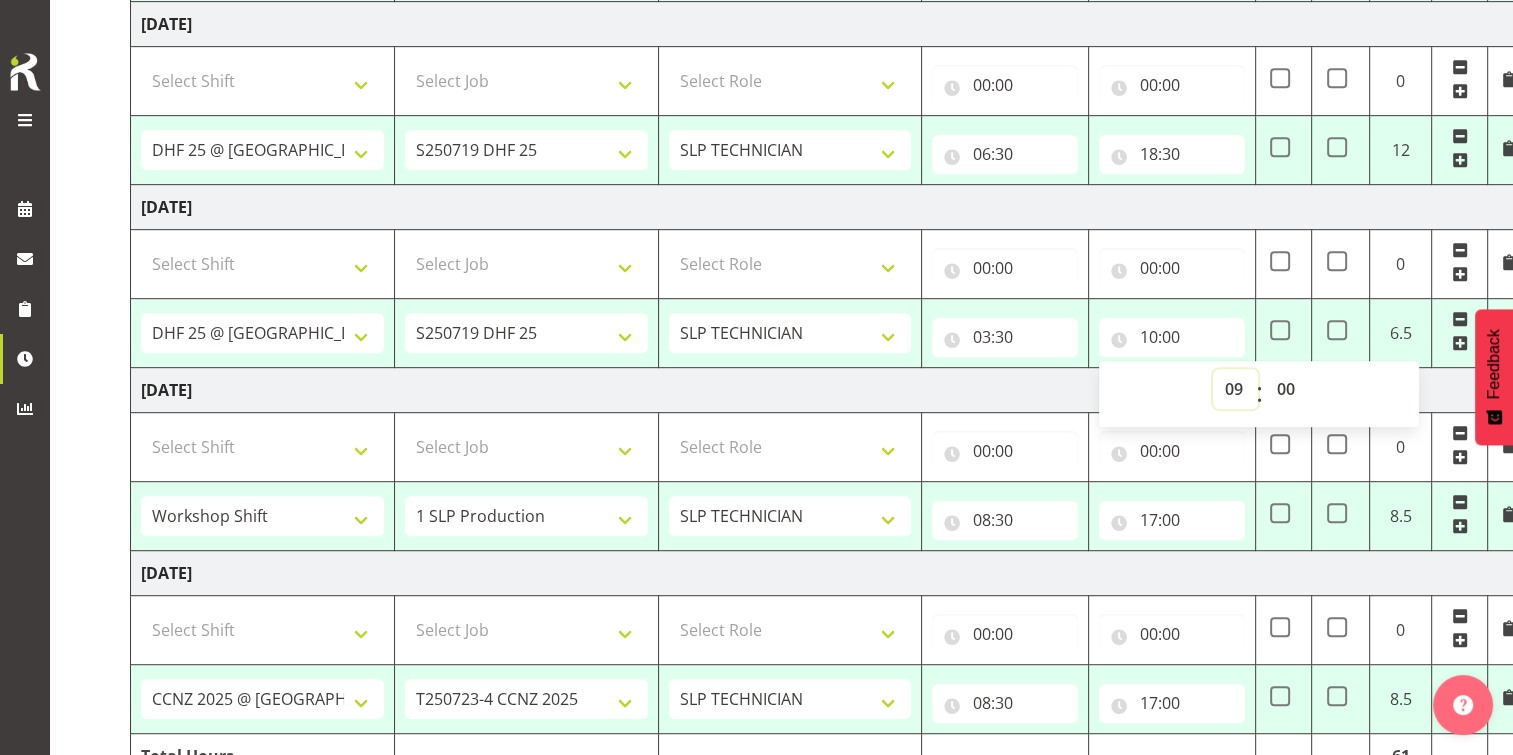 click on "00   01   02   03   04   05   06   07   08   09   10   11   12   13   14   15   16   17   18   19   20   21   22   23" at bounding box center [1235, 389] 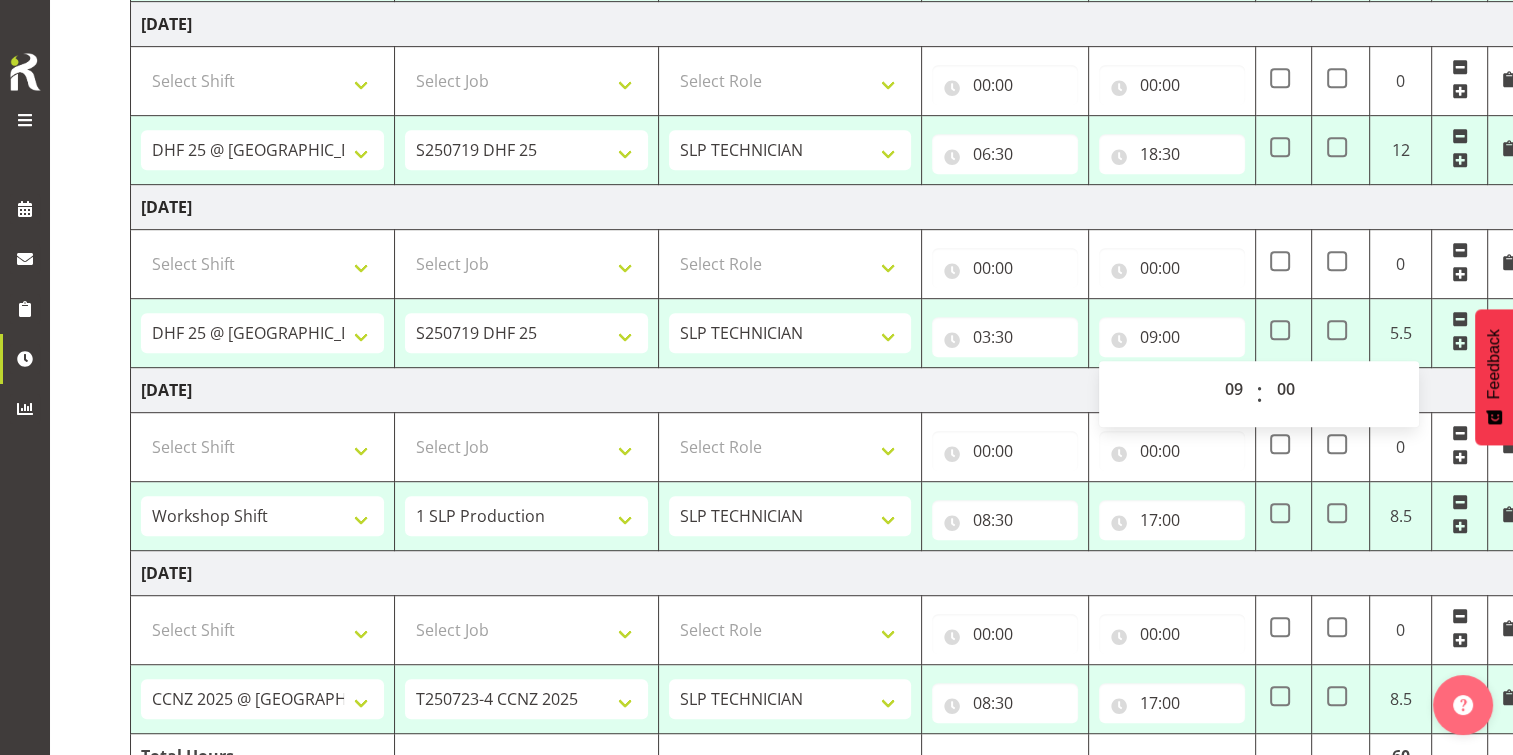 click on "[DATE]" at bounding box center (830, 390) 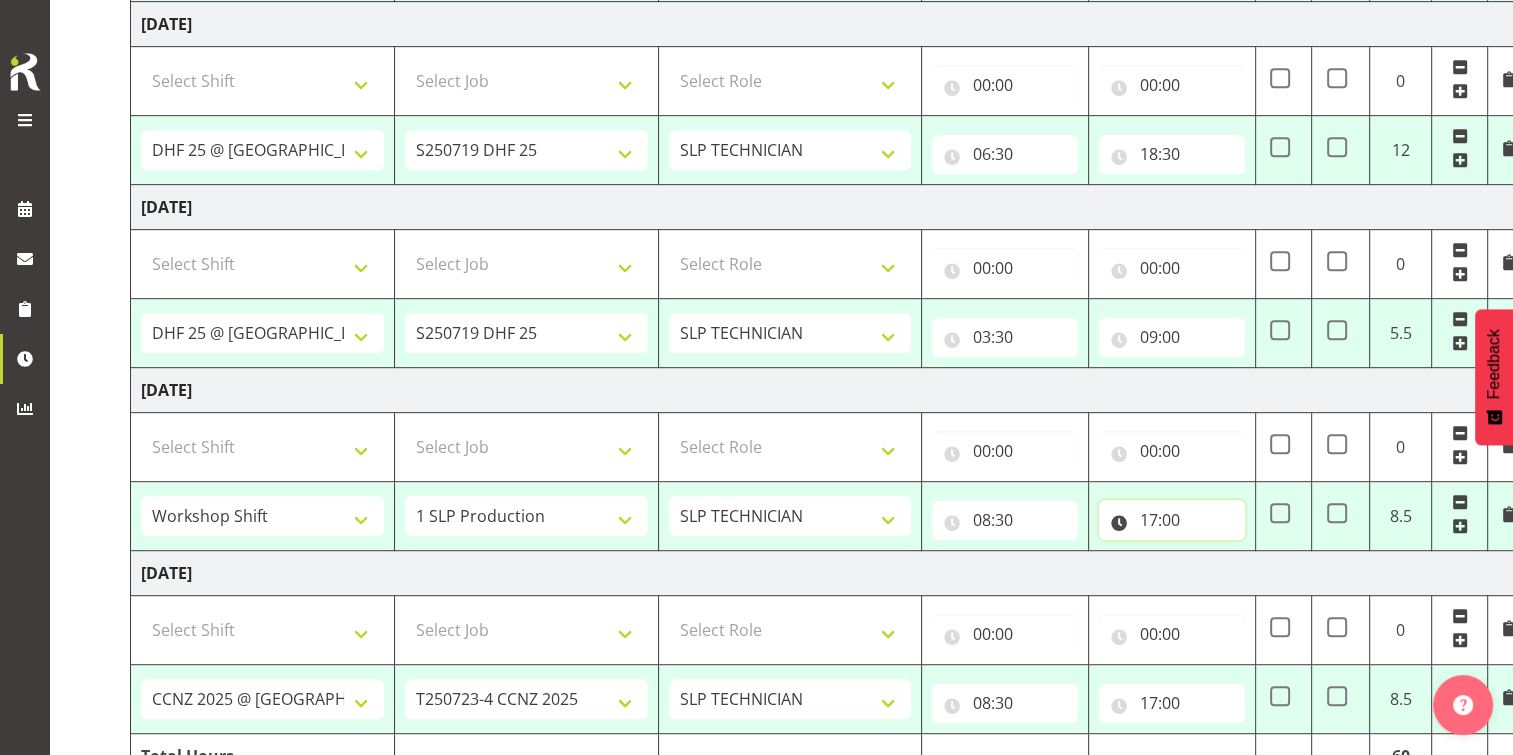 click on "17:00" at bounding box center (1172, 520) 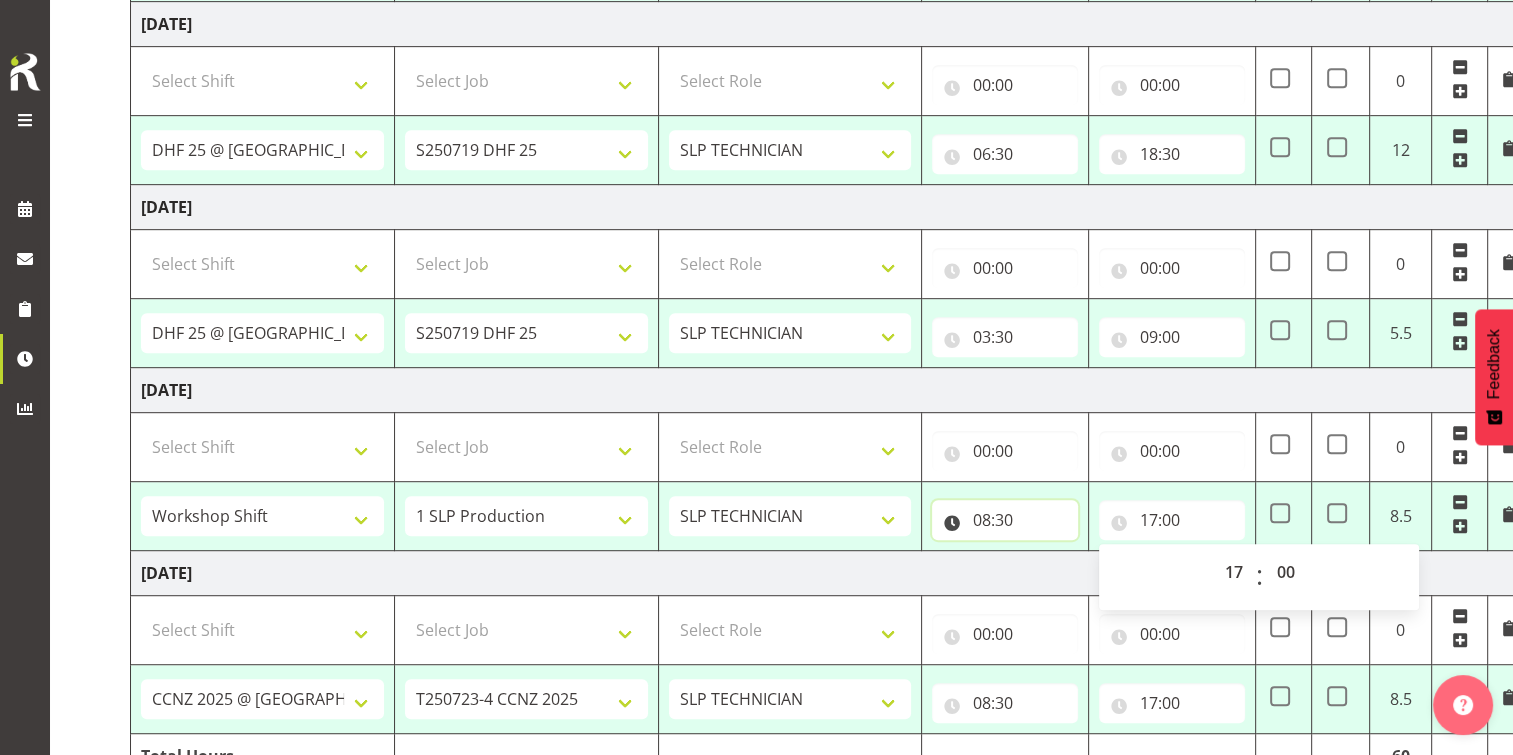 click on "08:30" at bounding box center (1005, 520) 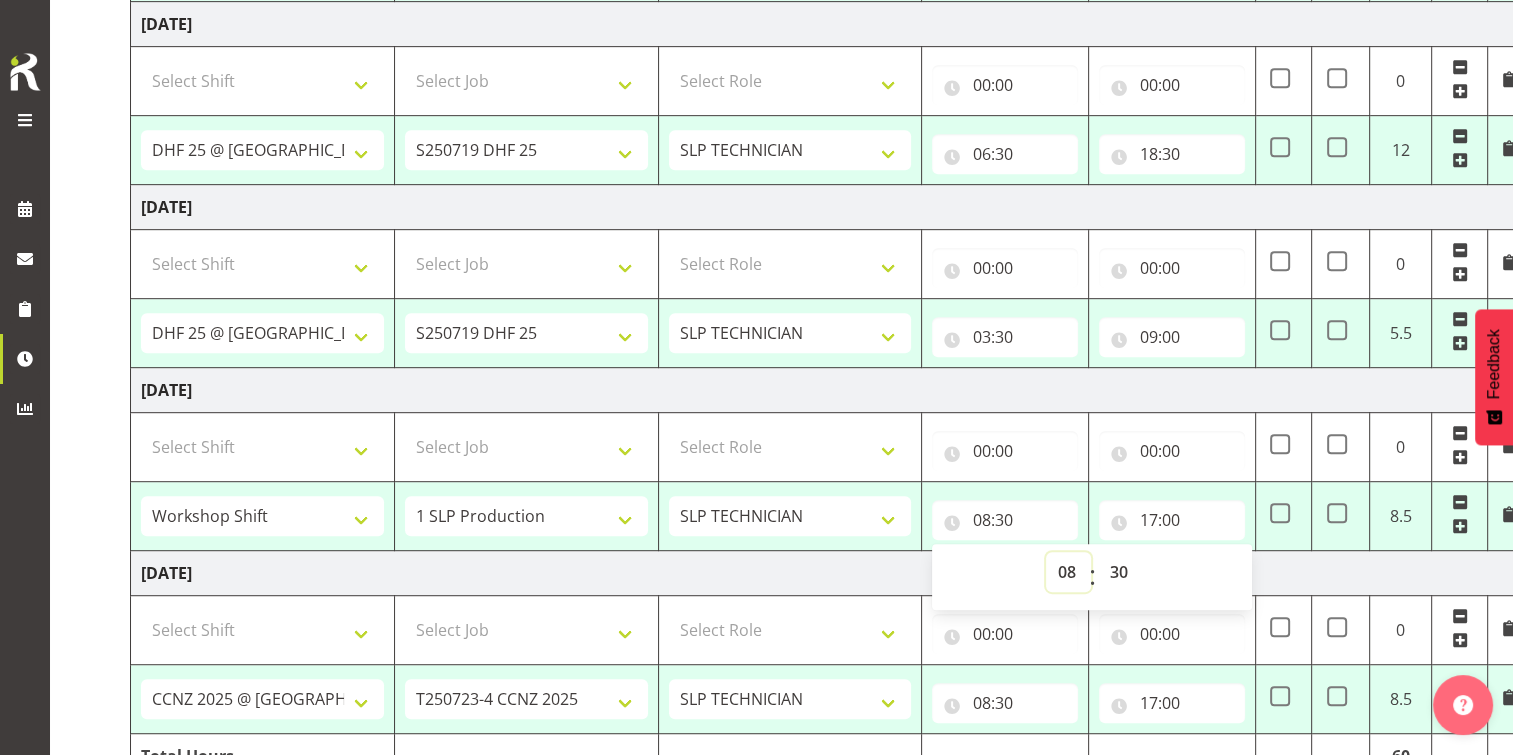 click on "00   01   02   03   04   05   06   07   08   09   10   11   12   13   14   15   16   17   18   19   20   21   22   23" at bounding box center (1068, 572) 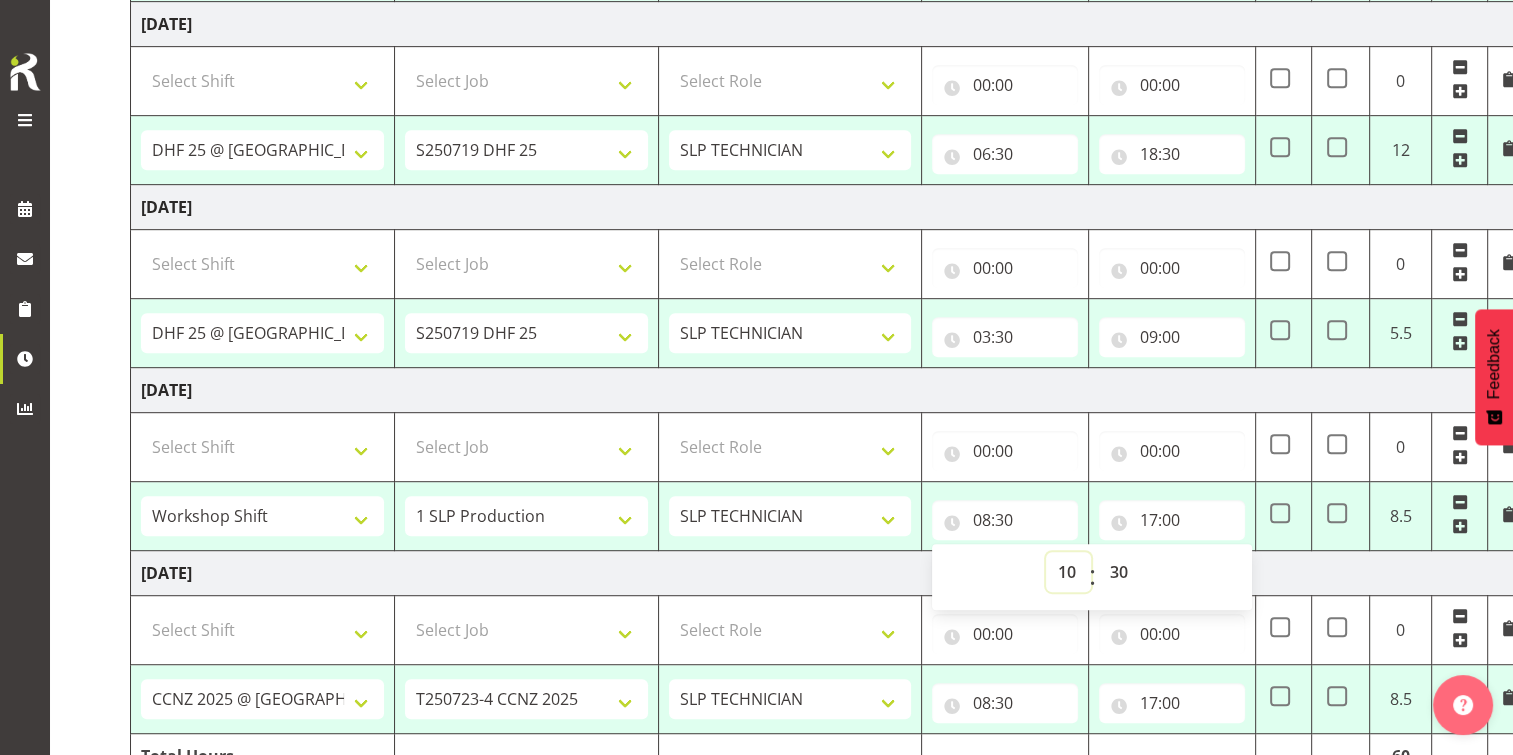 click on "00   01   02   03   04   05   06   07   08   09   10   11   12   13   14   15   16   17   18   19   20   21   22   23" at bounding box center (1068, 572) 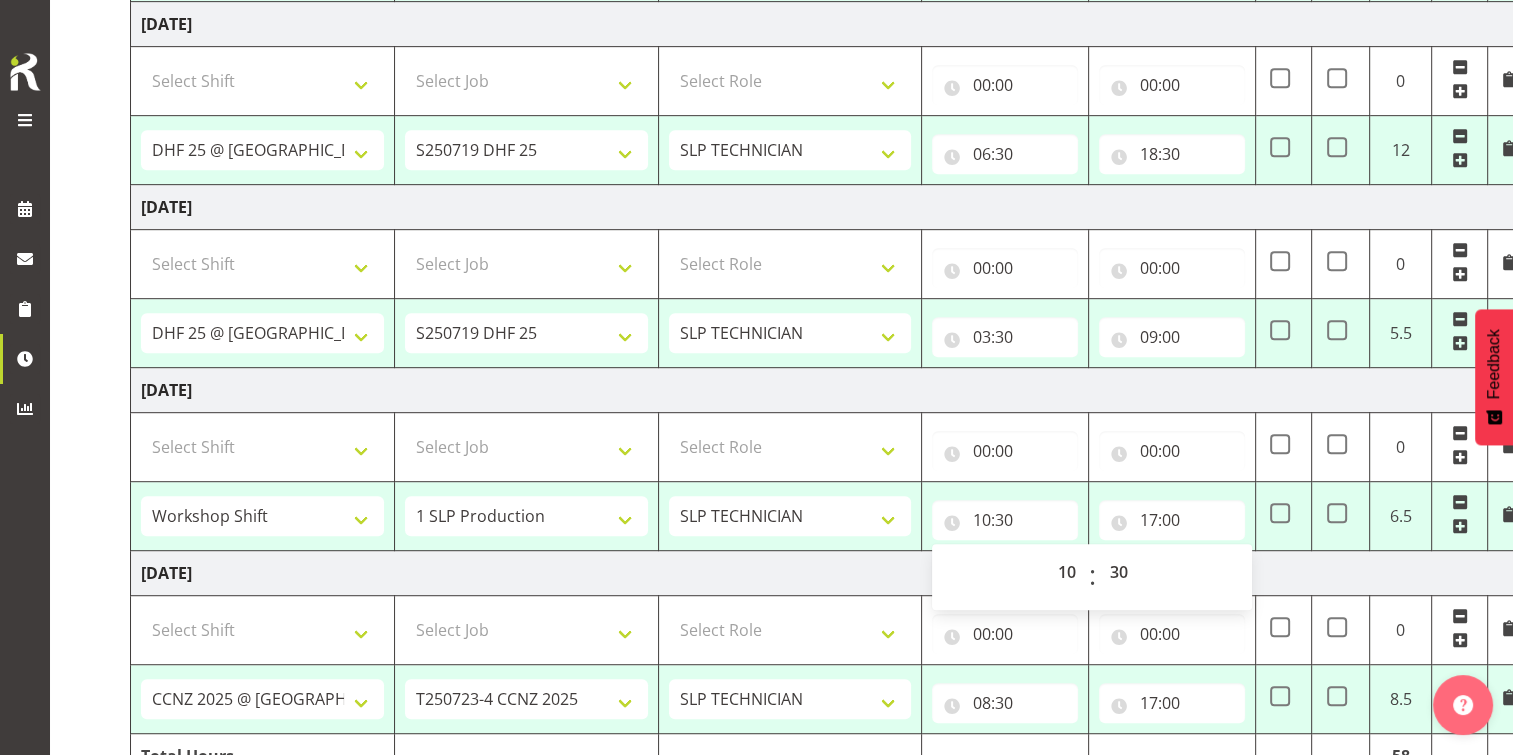 click on "[DATE]" at bounding box center [830, 573] 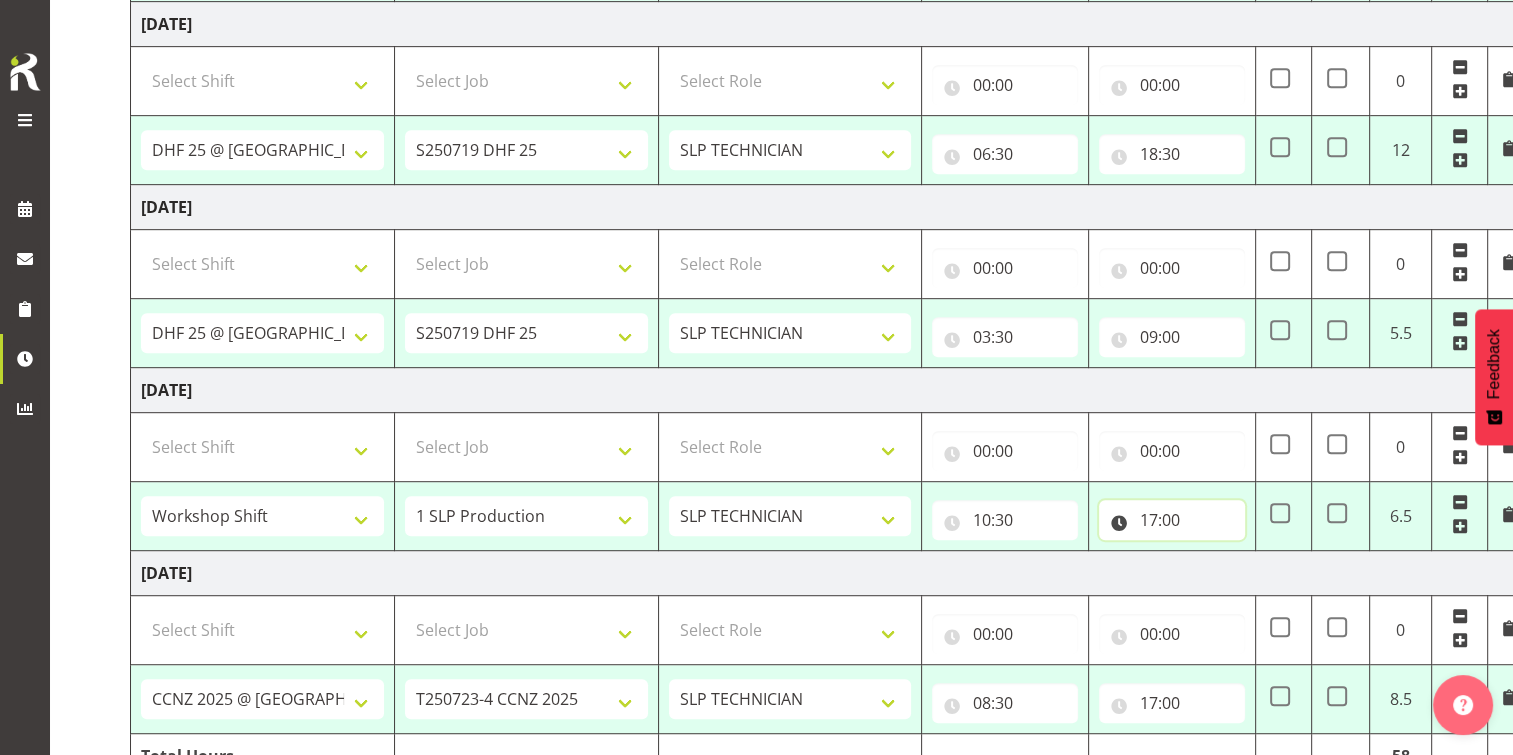 click on "17:00" at bounding box center (1172, 520) 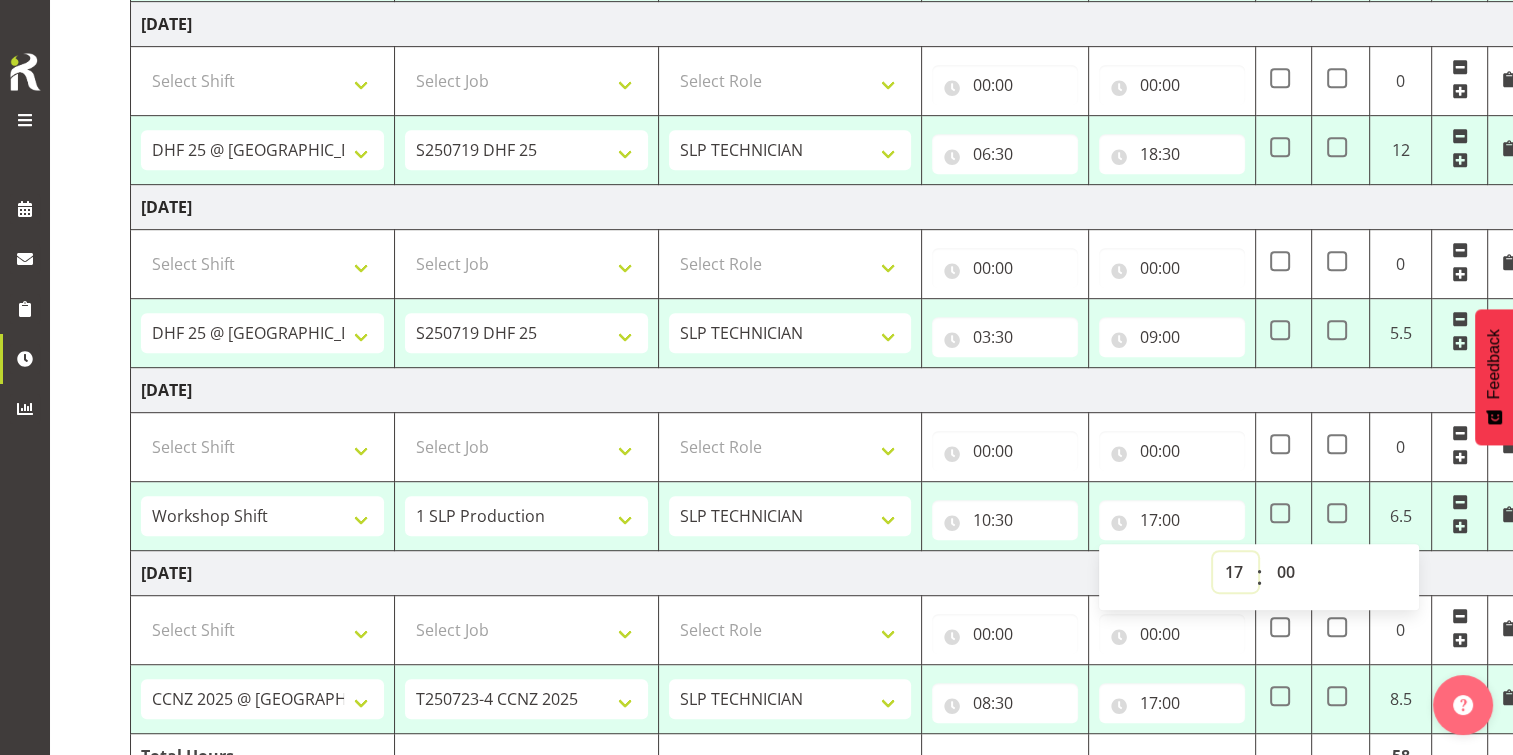 click on "00   01   02   03   04   05   06   07   08   09   10   11   12   13   14   15   16   17   18   19   20   21   22   23" at bounding box center (1235, 572) 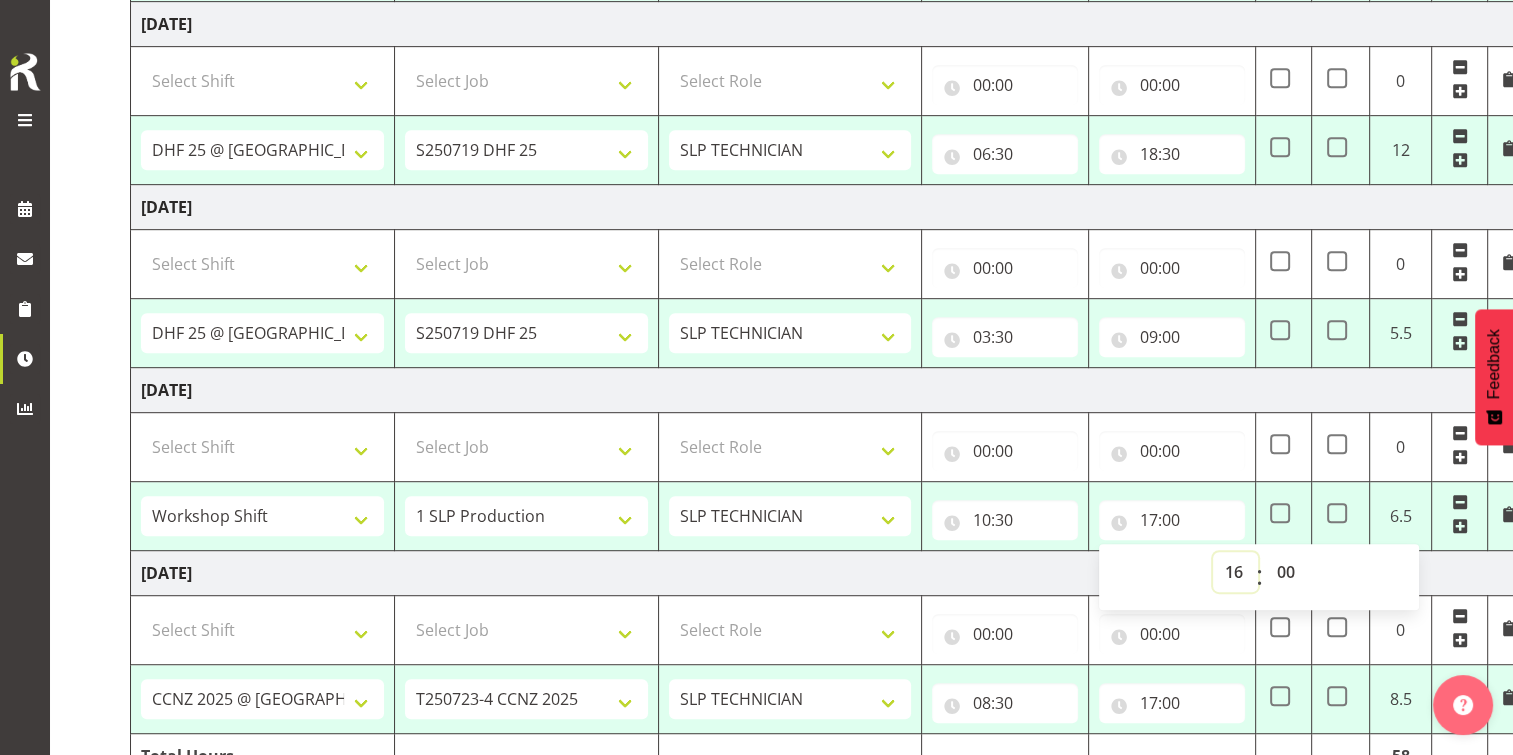 click on "00   01   02   03   04   05   06   07   08   09   10   11   12   13   14   15   16   17   18   19   20   21   22   23" at bounding box center [1235, 572] 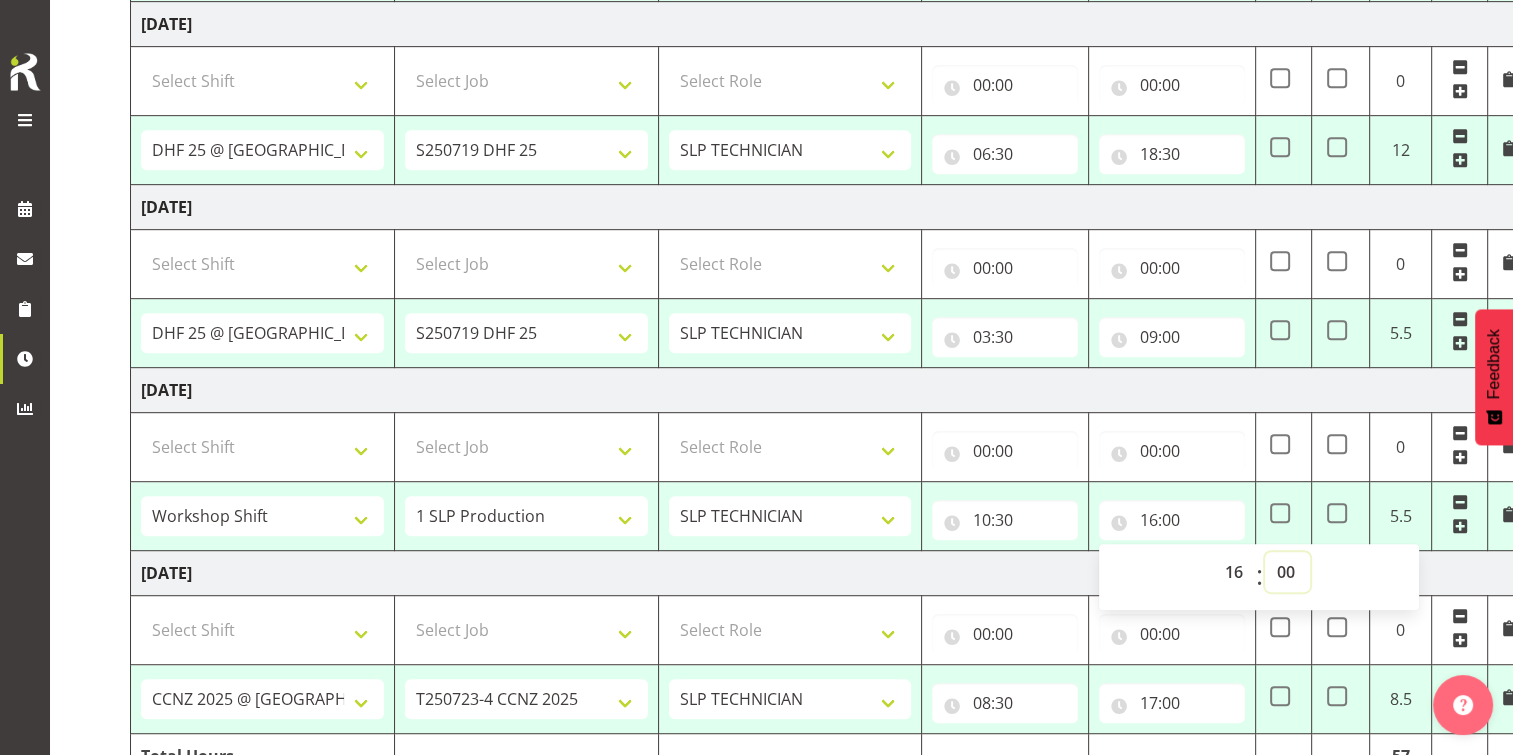 click on "00   01   02   03   04   05   06   07   08   09   10   11   12   13   14   15   16   17   18   19   20   21   22   23   24   25   26   27   28   29   30   31   32   33   34   35   36   37   38   39   40   41   42   43   44   45   46   47   48   49   50   51   52   53   54   55   56   57   58   59" at bounding box center [1287, 572] 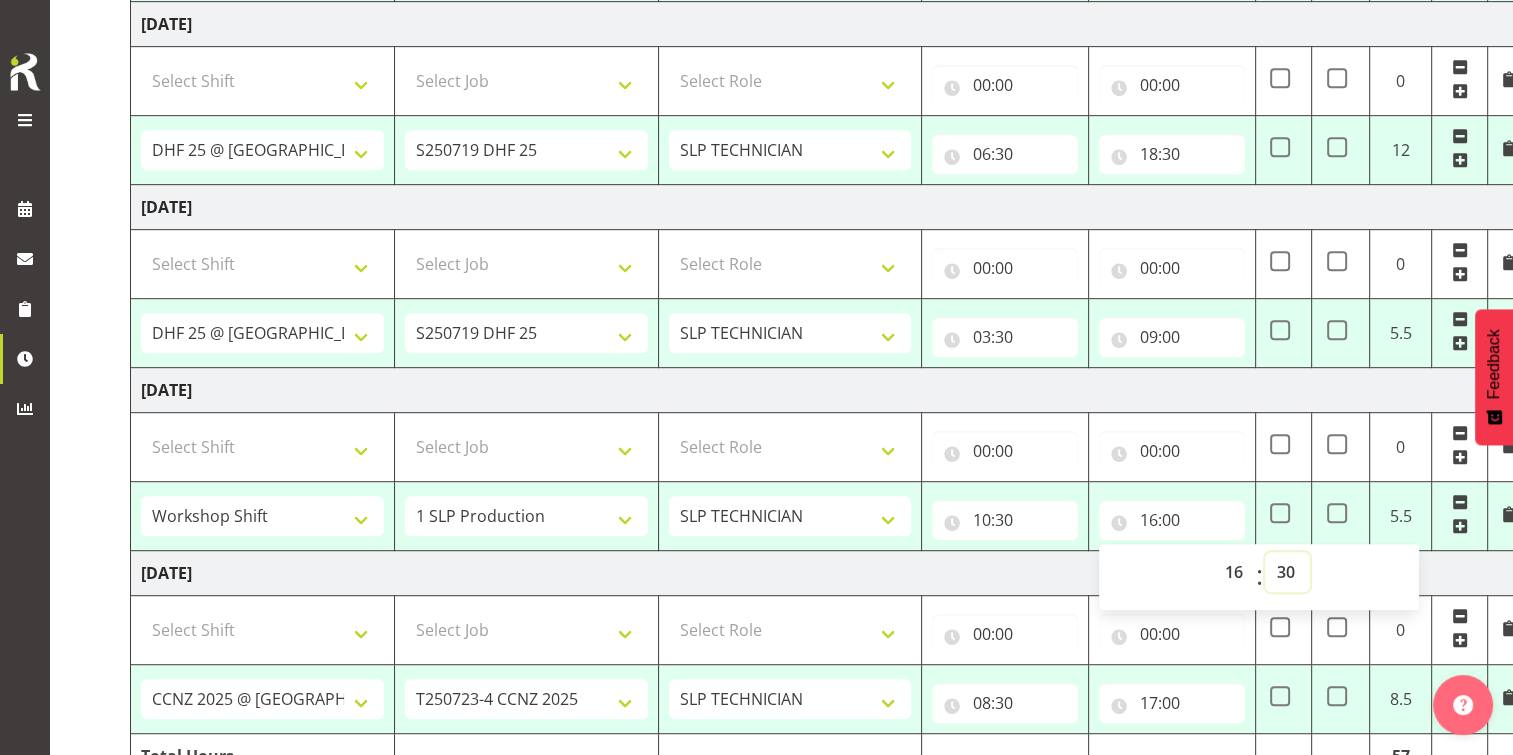 click on "00   01   02   03   04   05   06   07   08   09   10   11   12   13   14   15   16   17   18   19   20   21   22   23   24   25   26   27   28   29   30   31   32   33   34   35   36   37   38   39   40   41   42   43   44   45   46   47   48   49   50   51   52   53   54   55   56   57   58   59" at bounding box center (1287, 572) 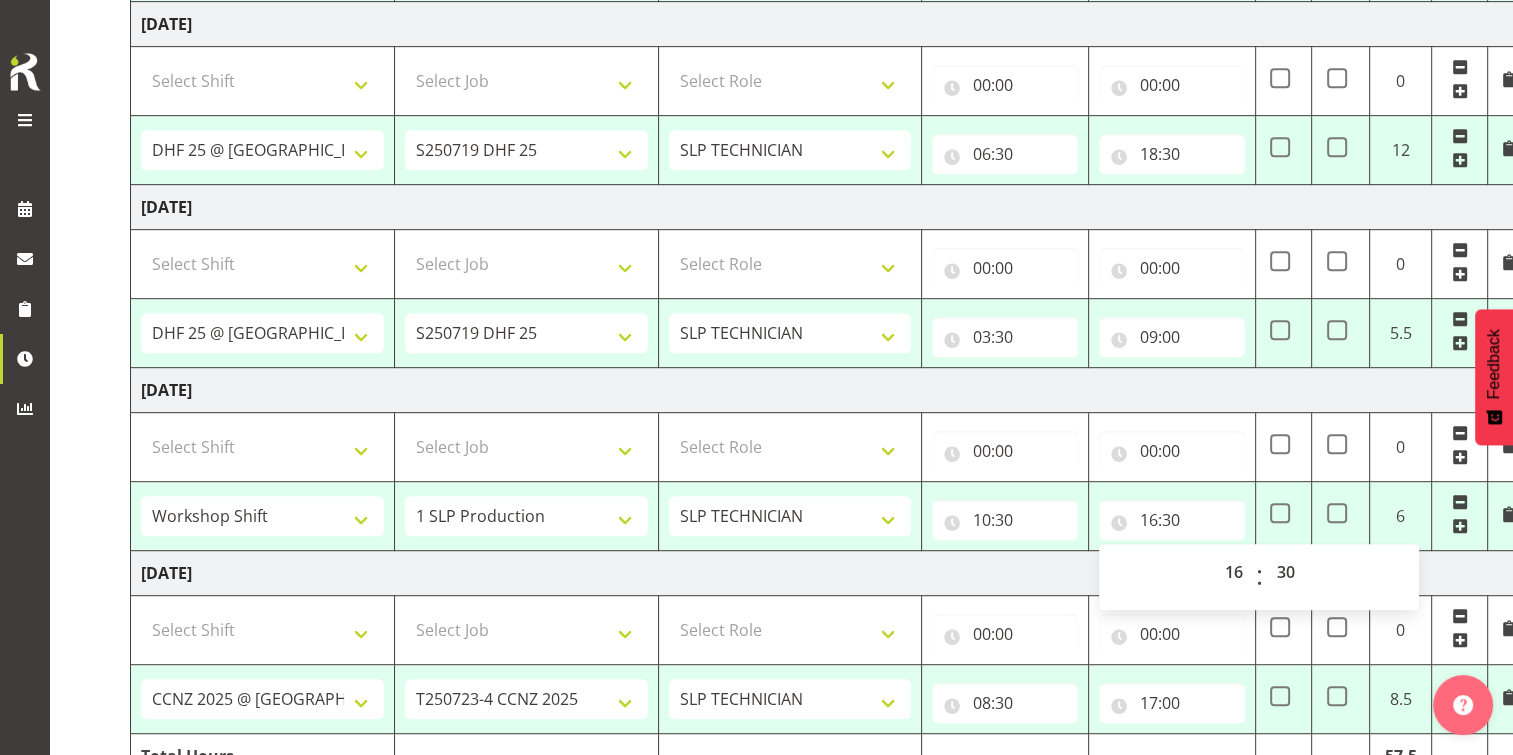 click on "[DATE]" at bounding box center (830, 573) 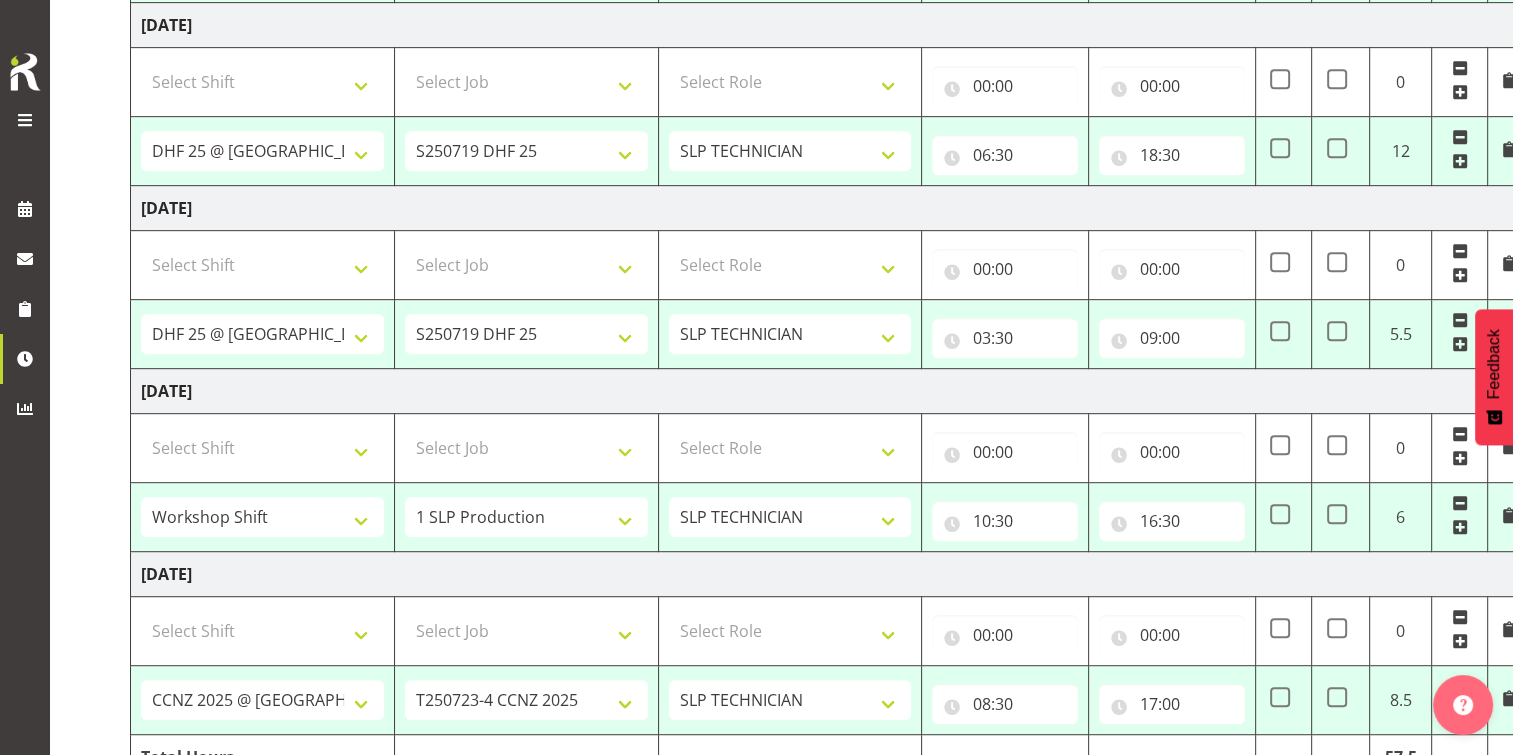 scroll, scrollTop: 1100, scrollLeft: 0, axis: vertical 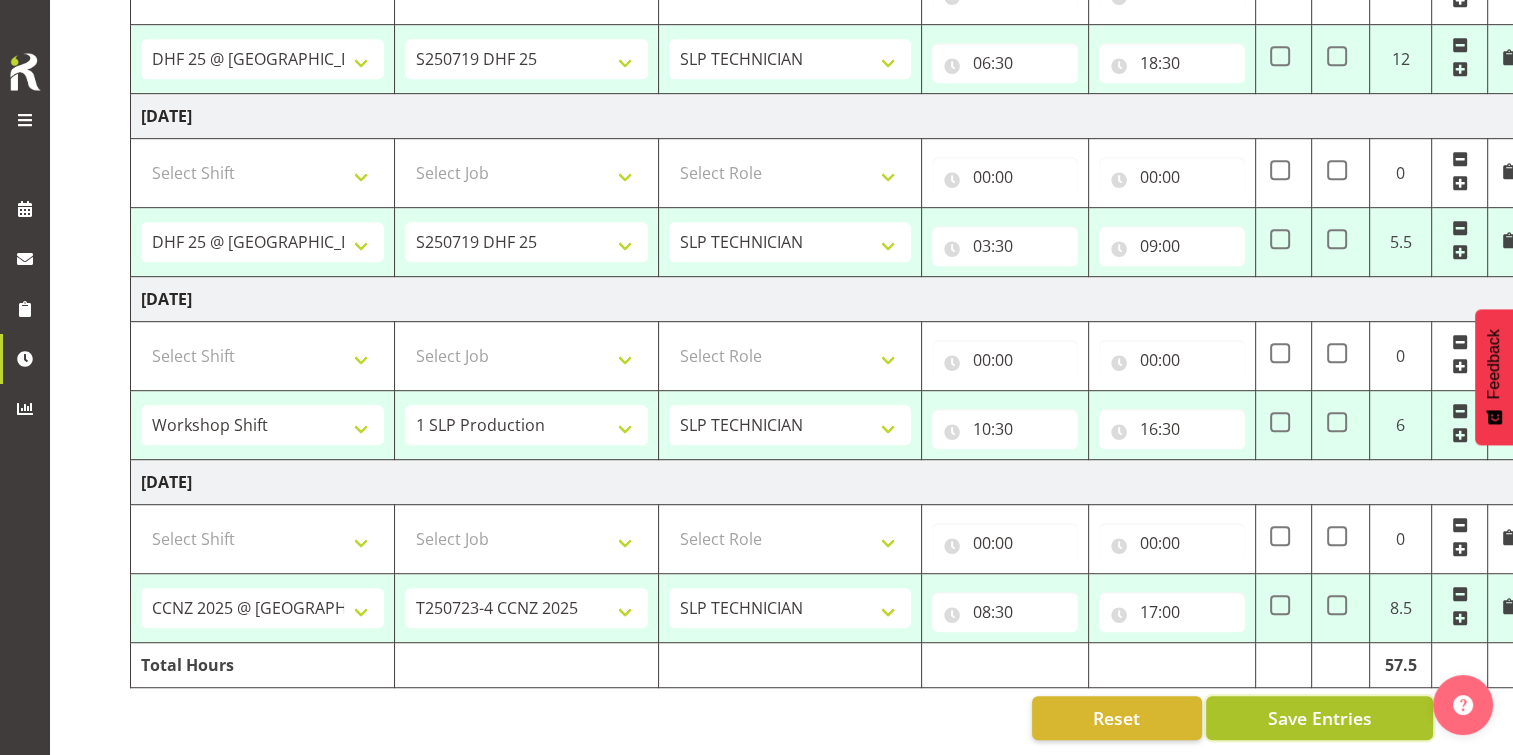 click on "Save
Entries" at bounding box center (1319, 718) 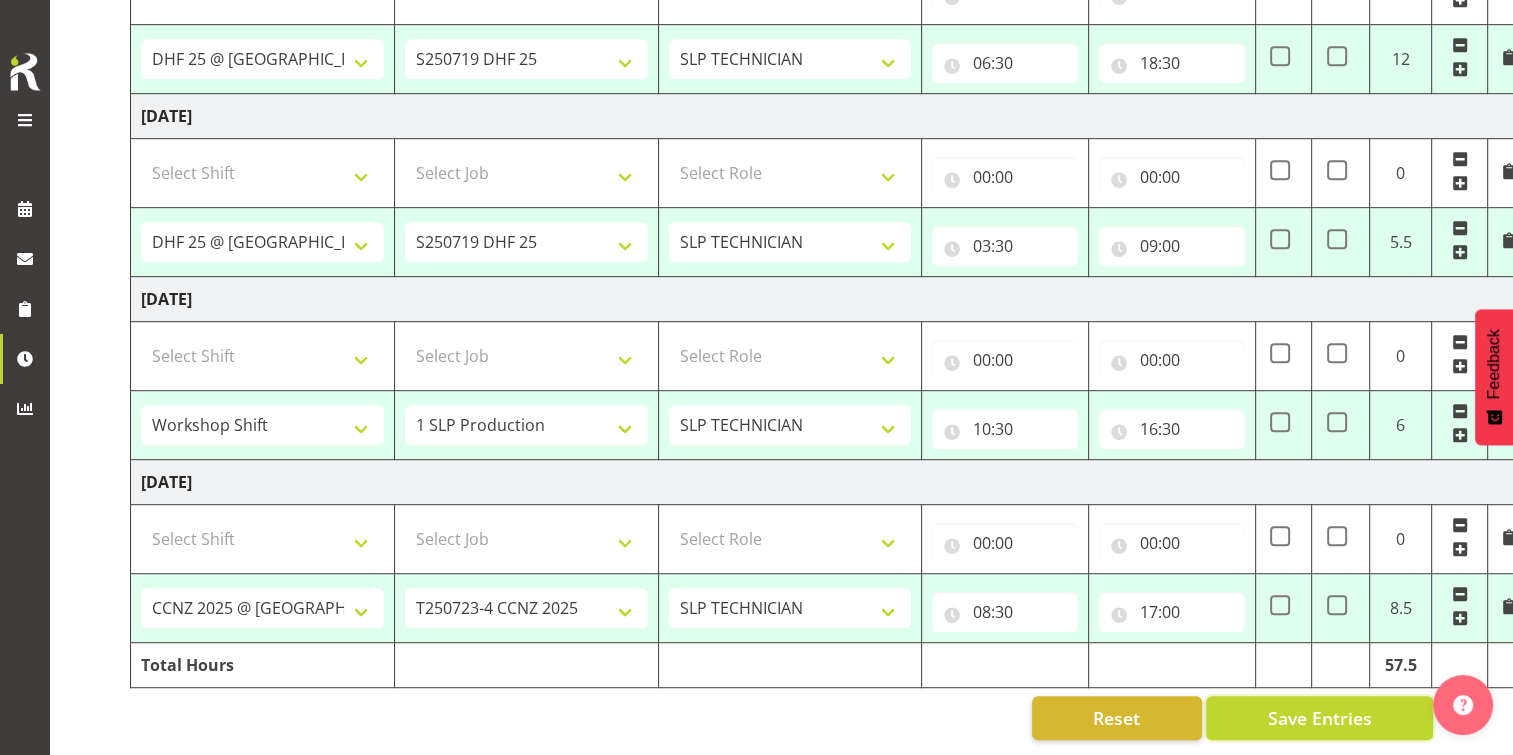 select on "78414" 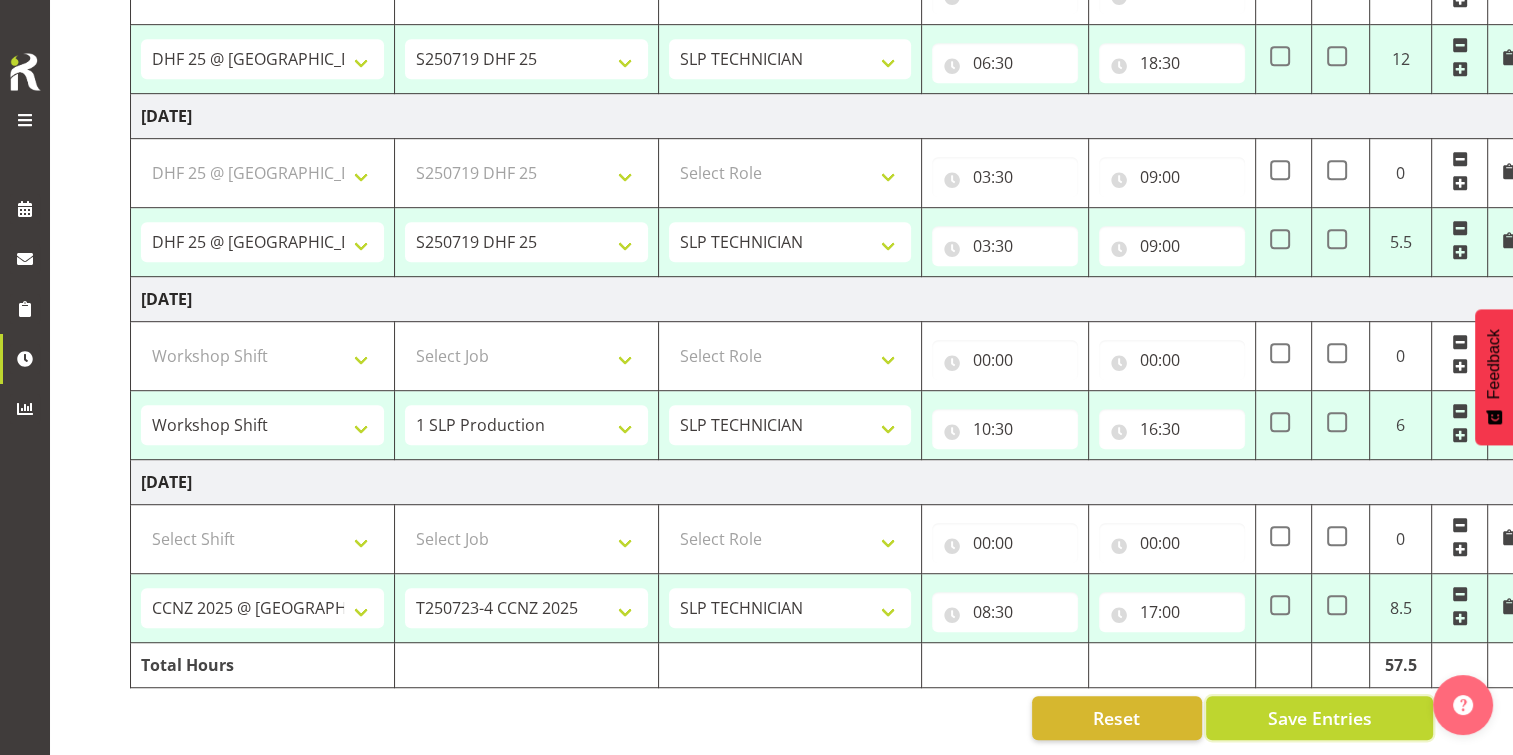 select on "55" 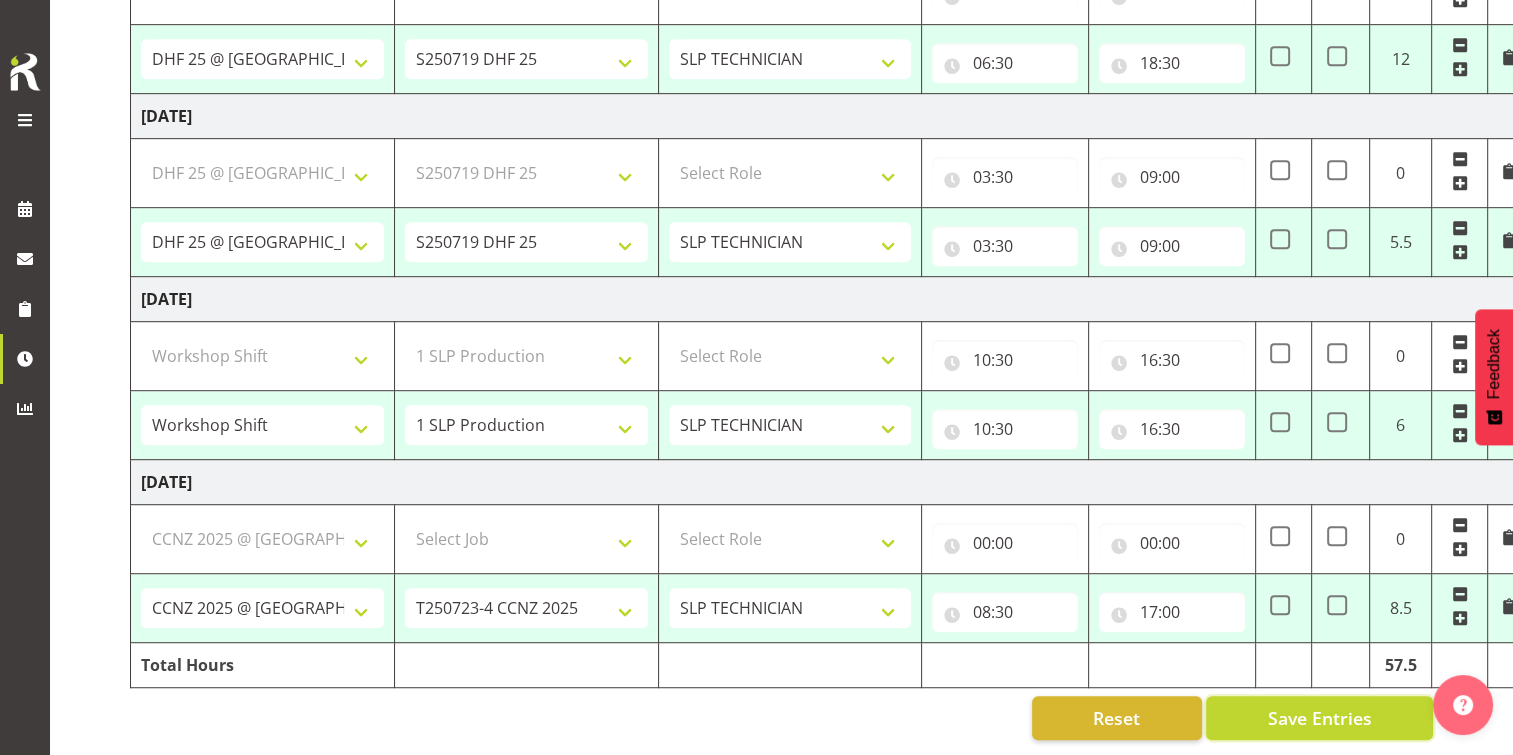 select on "10212" 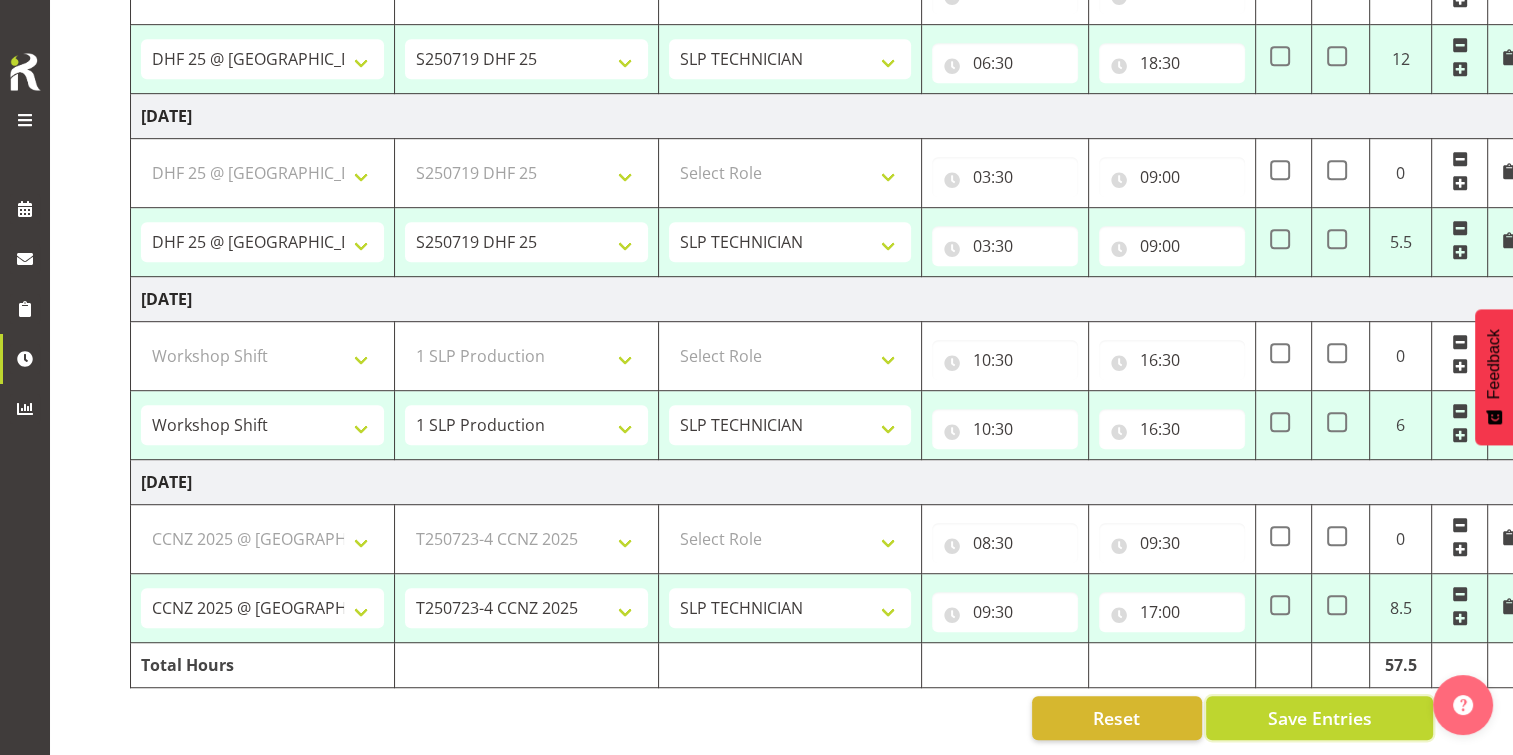 select on "78414" 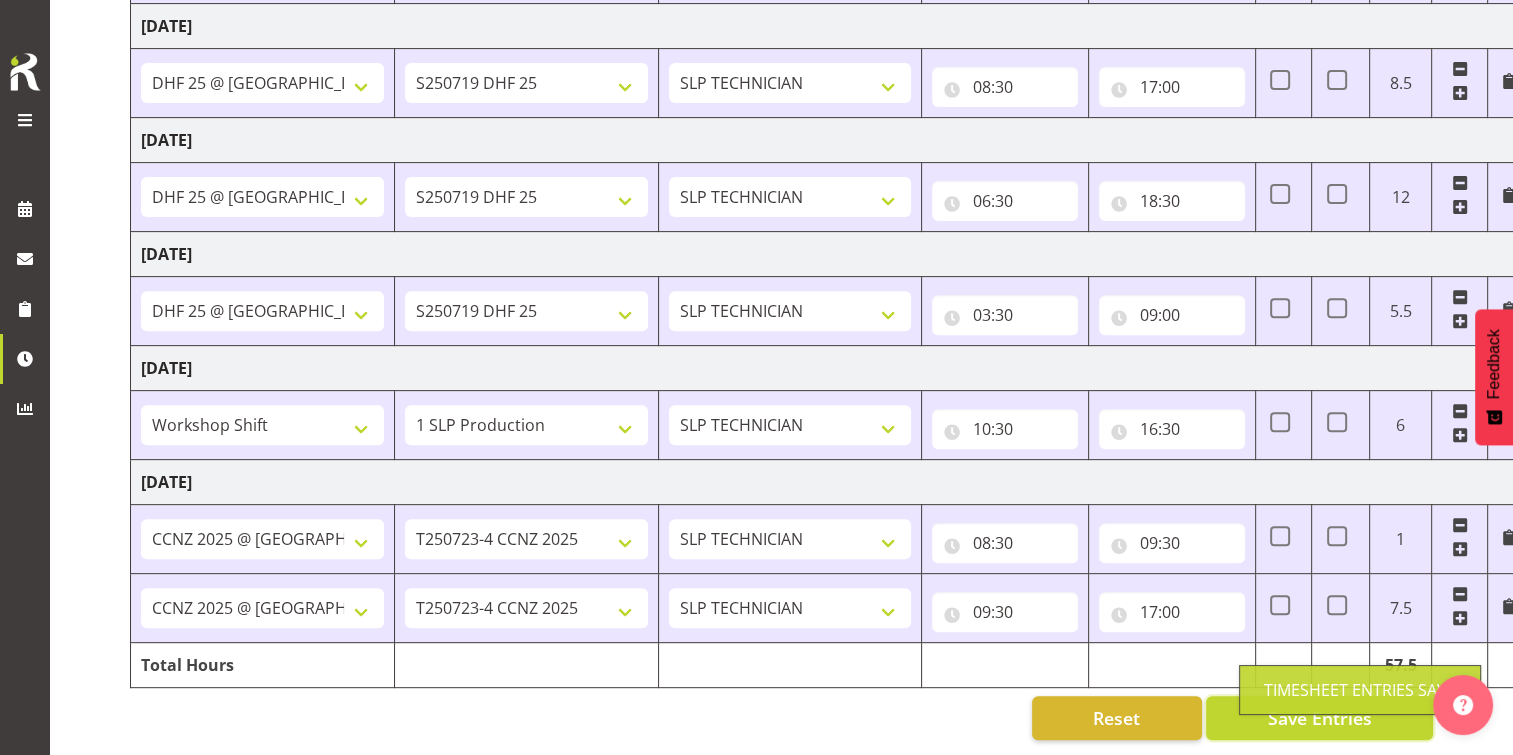 scroll, scrollTop: 688, scrollLeft: 0, axis: vertical 